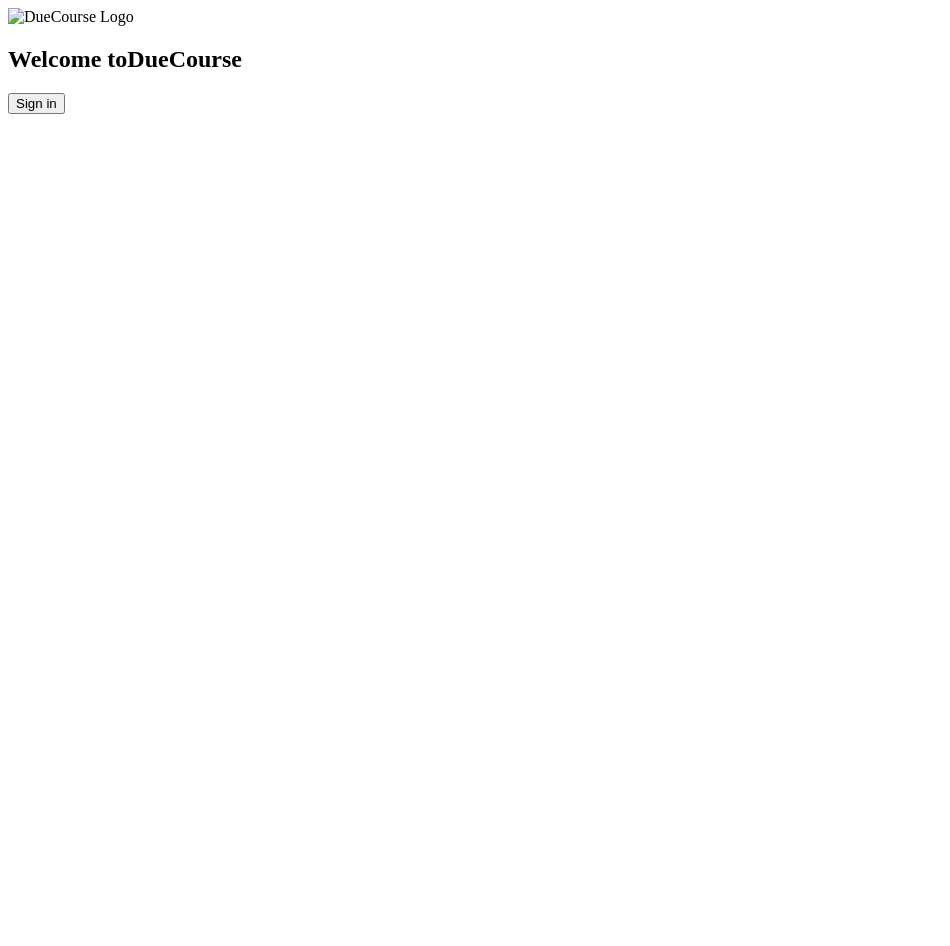 scroll, scrollTop: 0, scrollLeft: 0, axis: both 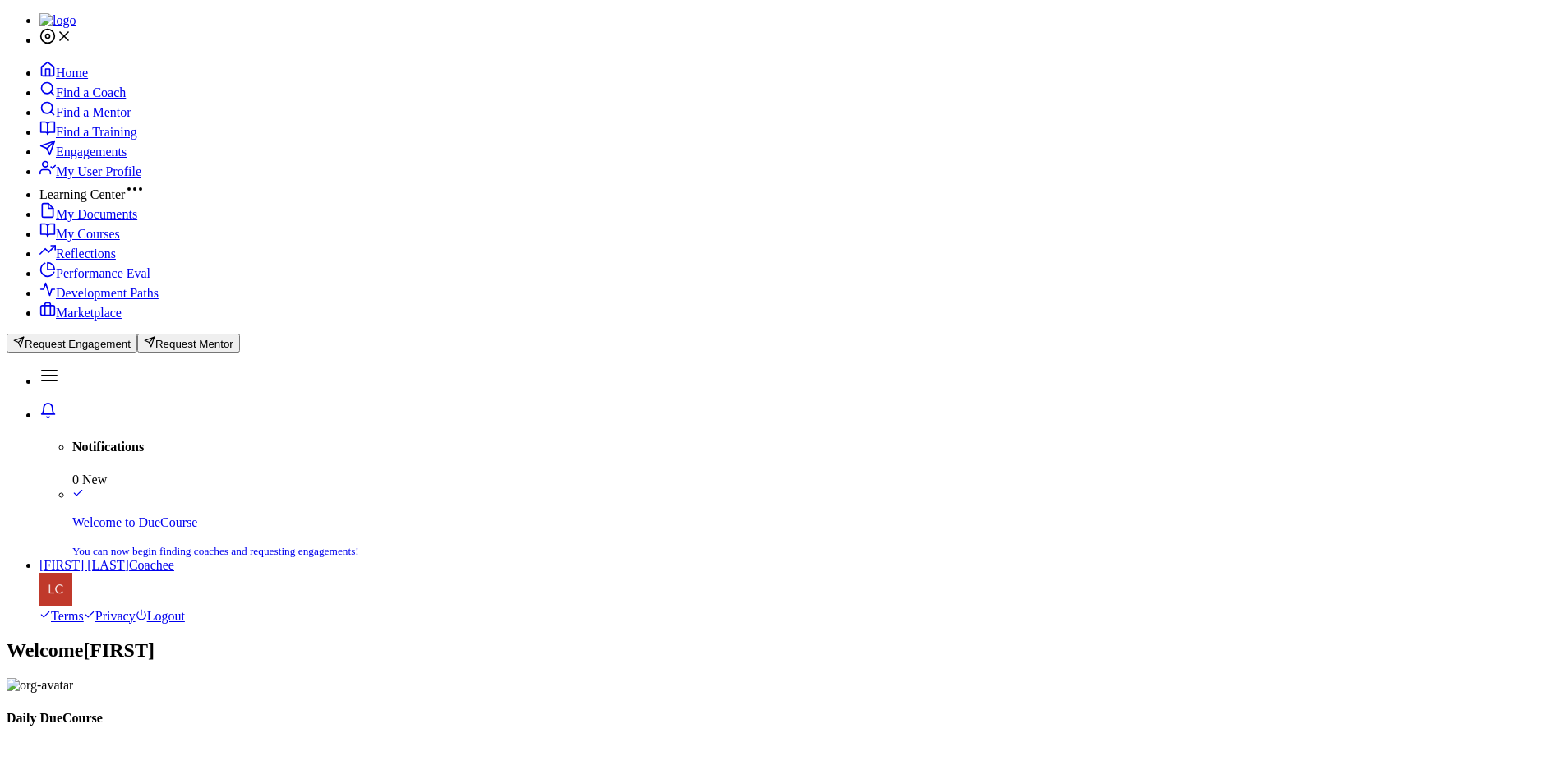 click on "My Courses" at bounding box center [88, 233] 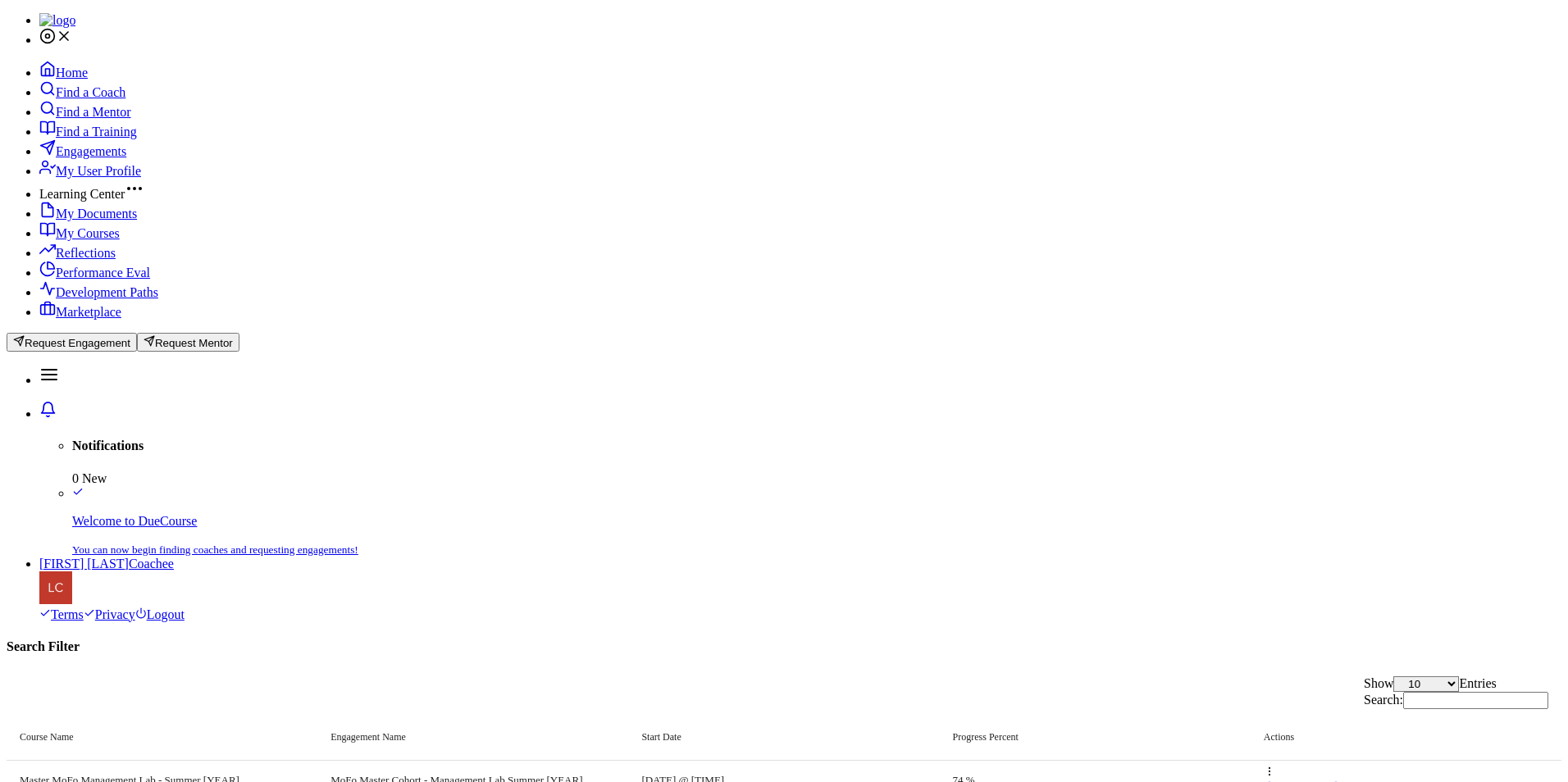click on "MoFo Master Cohort - Management Lab Summer [YEAR]" at bounding box center [472, 780] 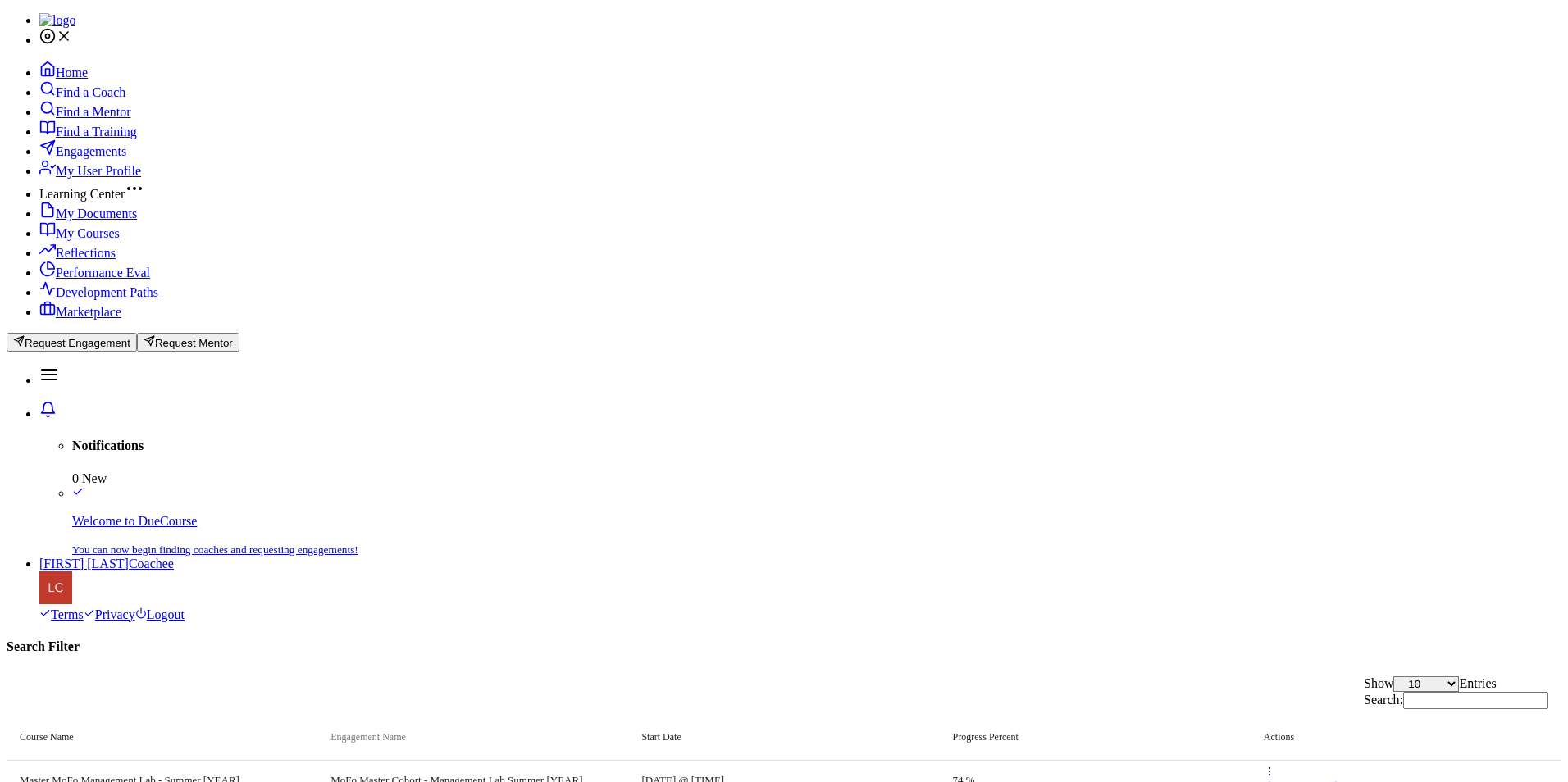 click on "Engagement Name" at bounding box center (368, 737) 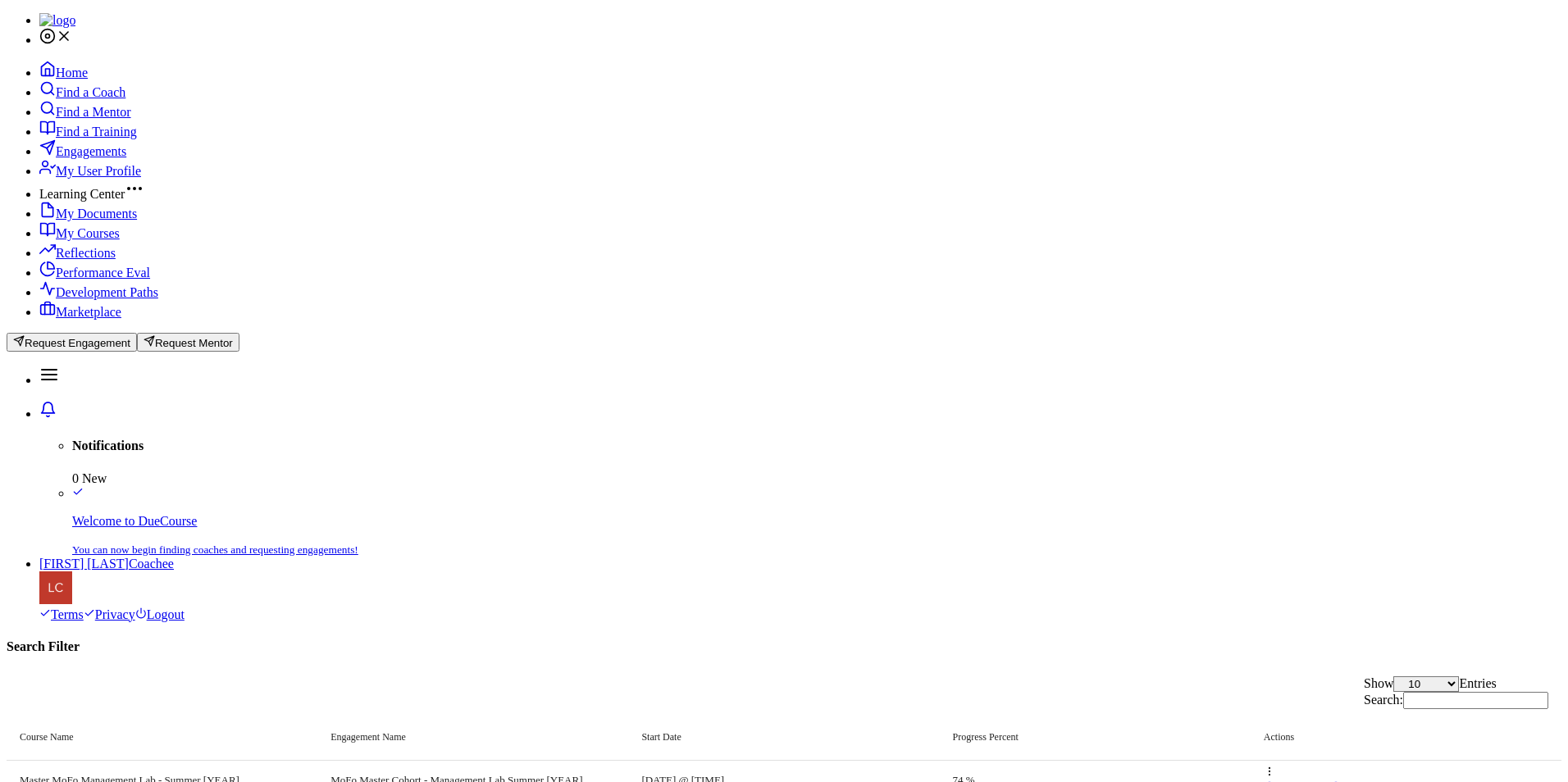 click on "Course Name" at bounding box center [162, 737] 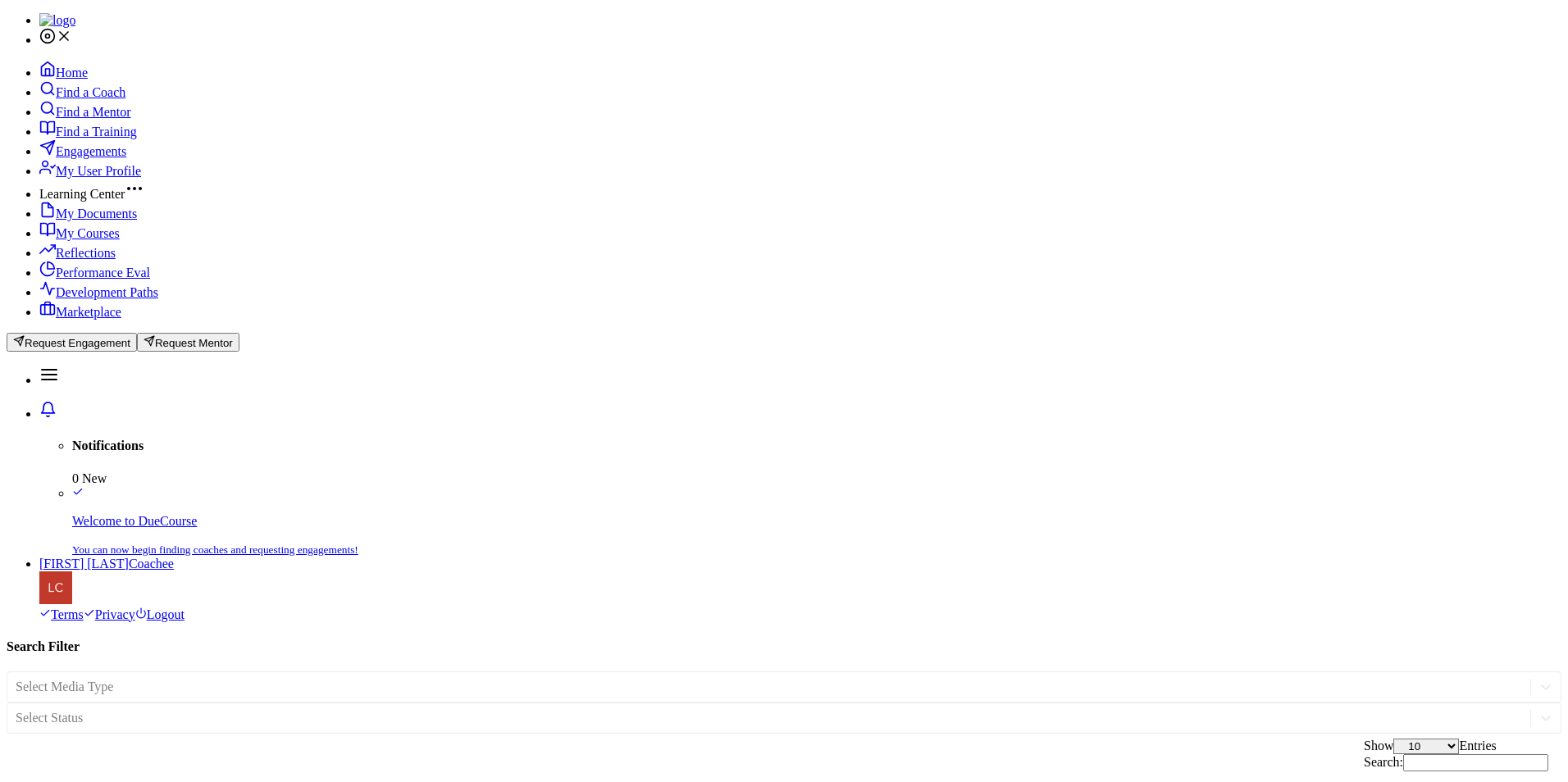 click on "My Courses" at bounding box center [80, 233] 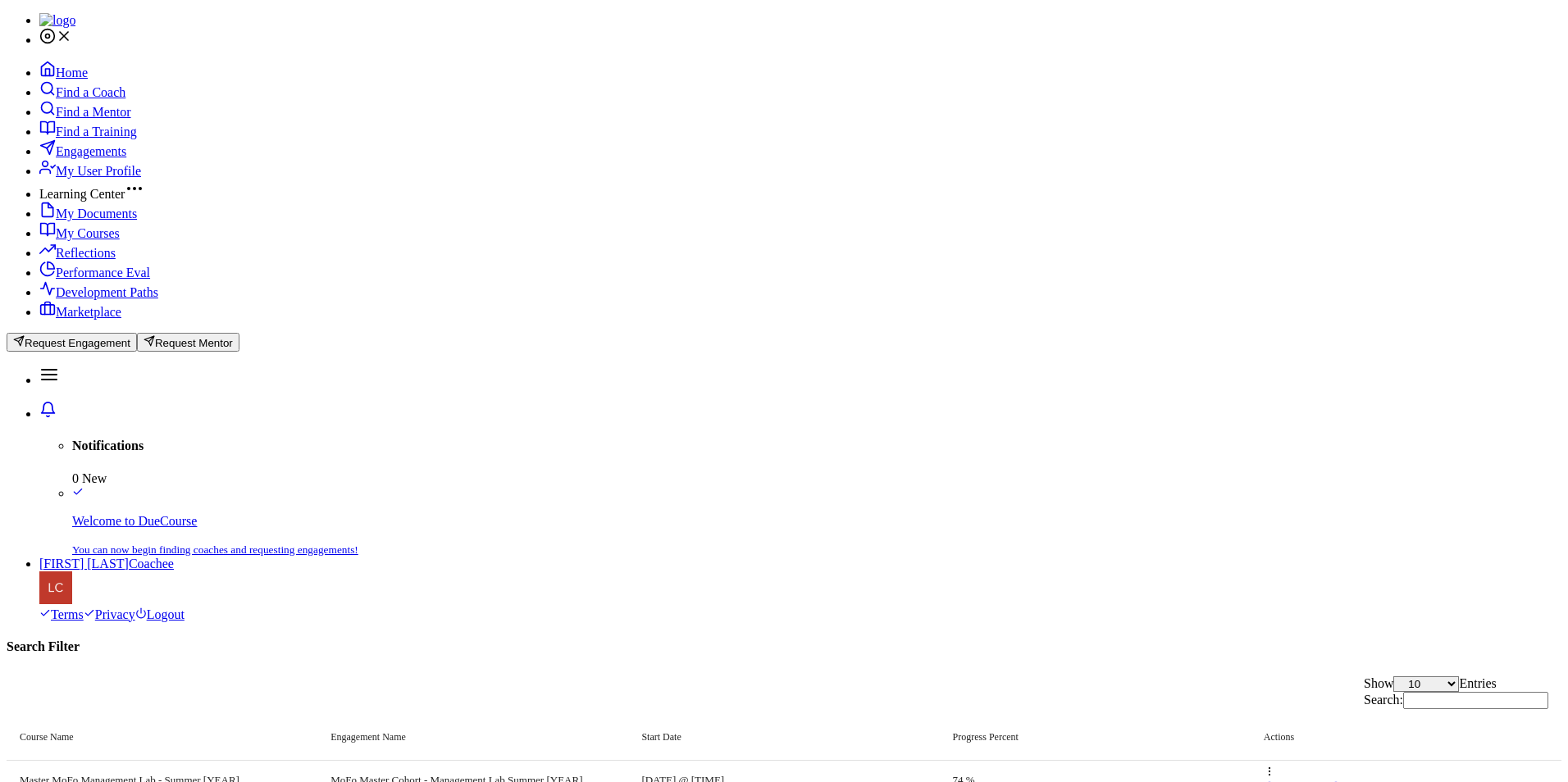 click on "Master MoFo Management Lab - Summer [YEAR]" at bounding box center (162, 780) 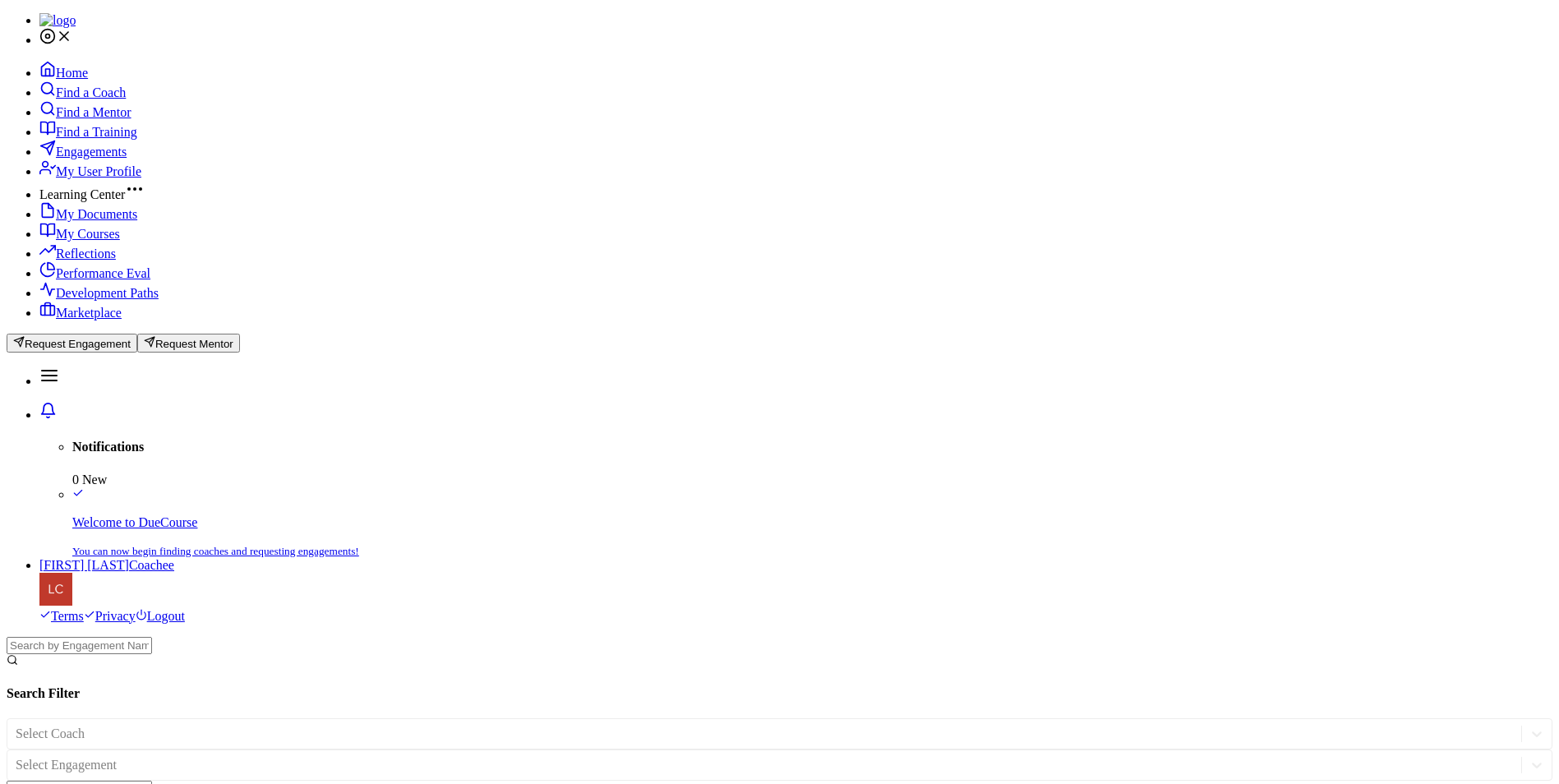 click on "Home" at bounding box center (63, 72) 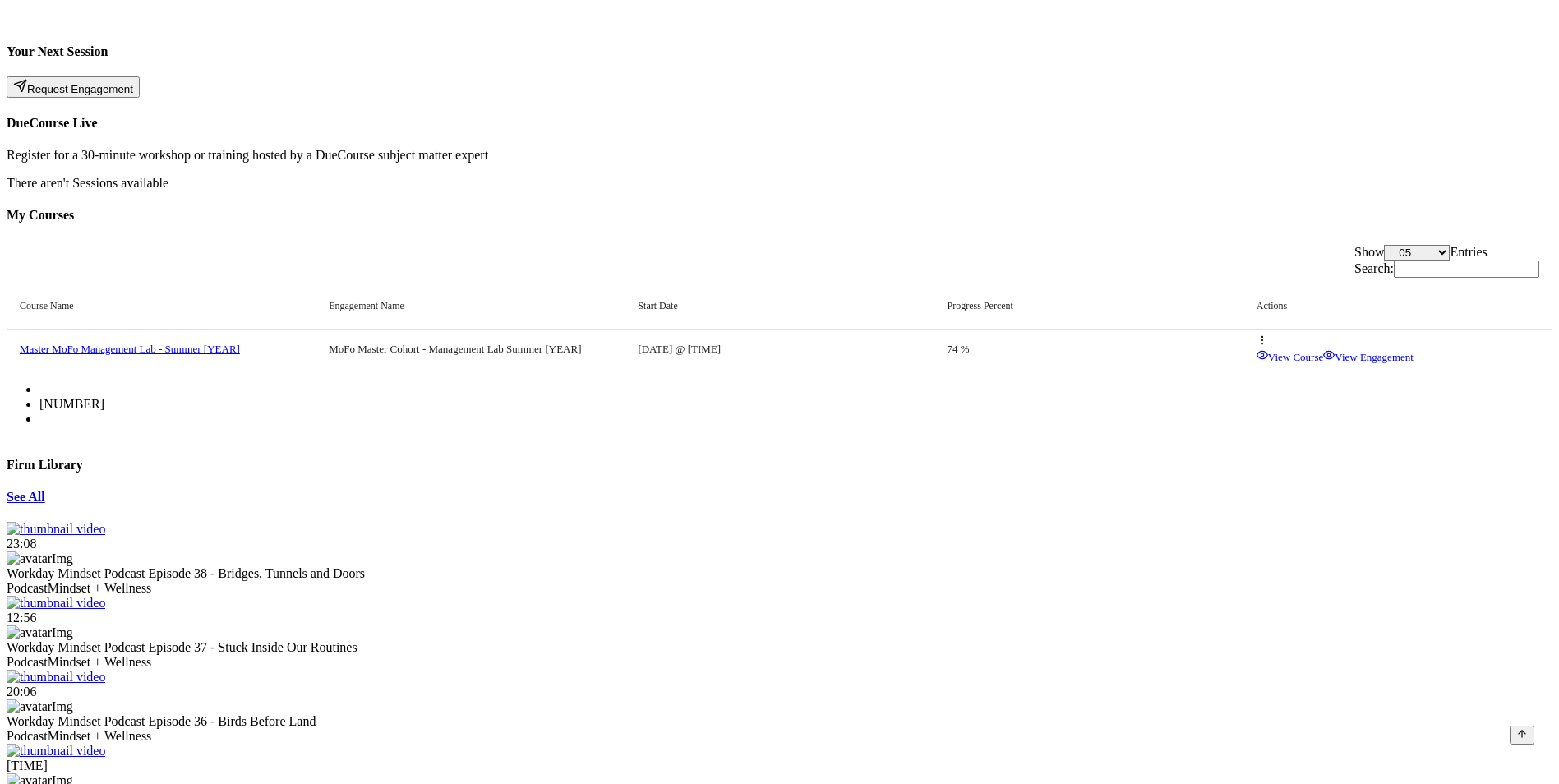 scroll, scrollTop: 1040, scrollLeft: 0, axis: vertical 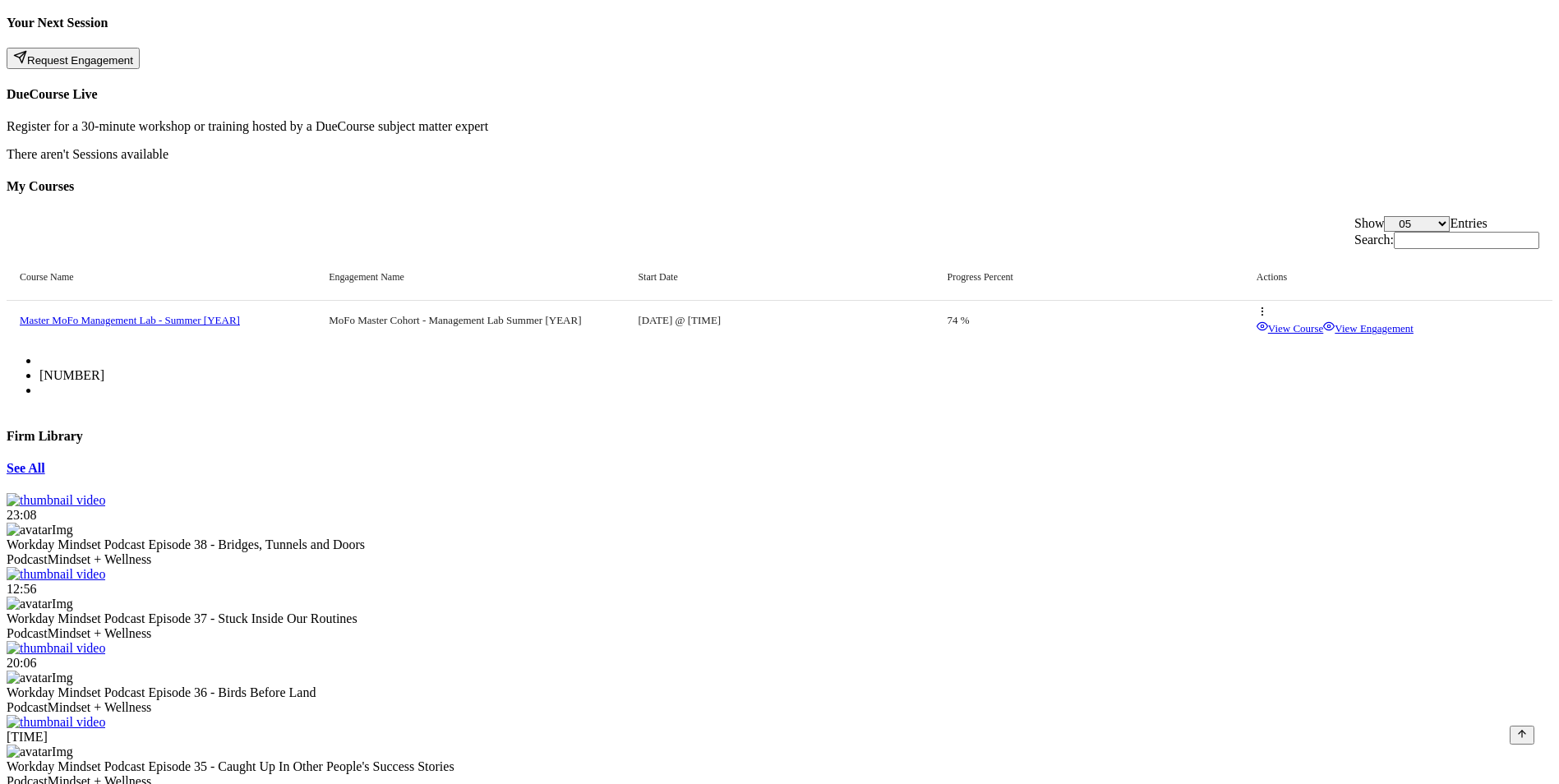 click on "MoFo - Management Lab Summer [YEAR] - Cohort 6" at bounding box center [132, 1111] 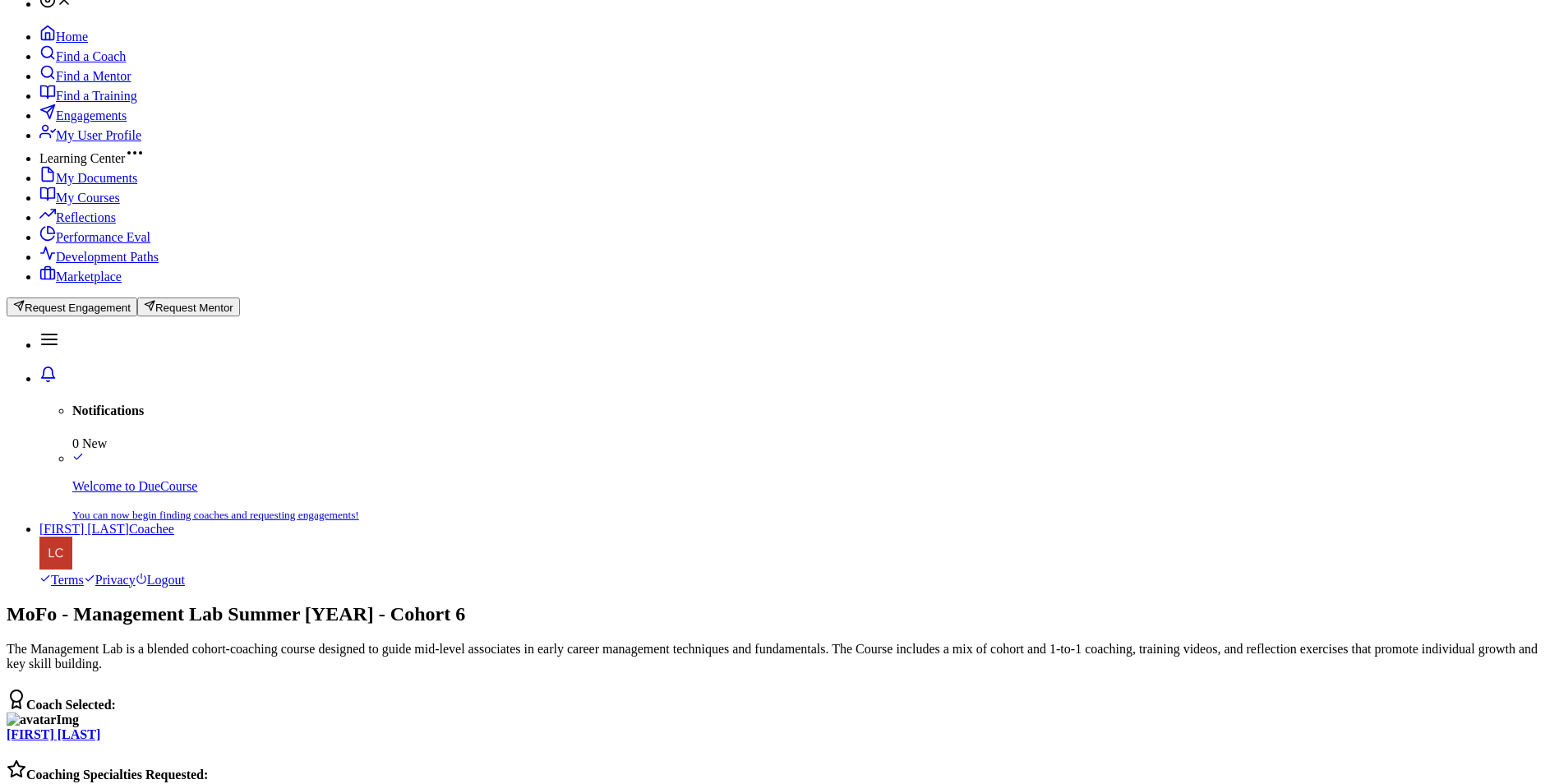 scroll, scrollTop: 0, scrollLeft: 0, axis: both 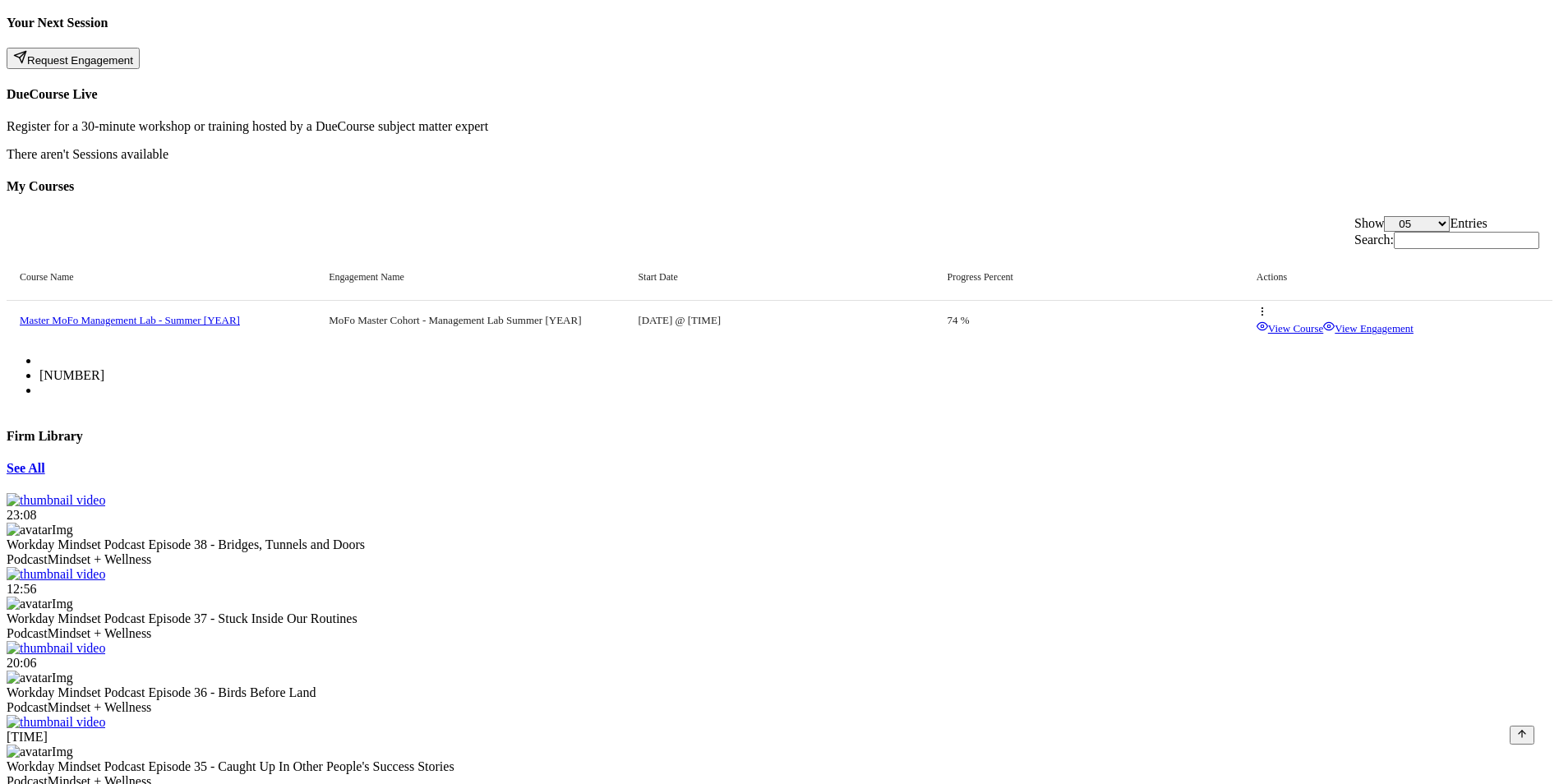 click on "MoFo Master Cohort - Management Lab Summer [YEAR]" at bounding box center (127, 1071) 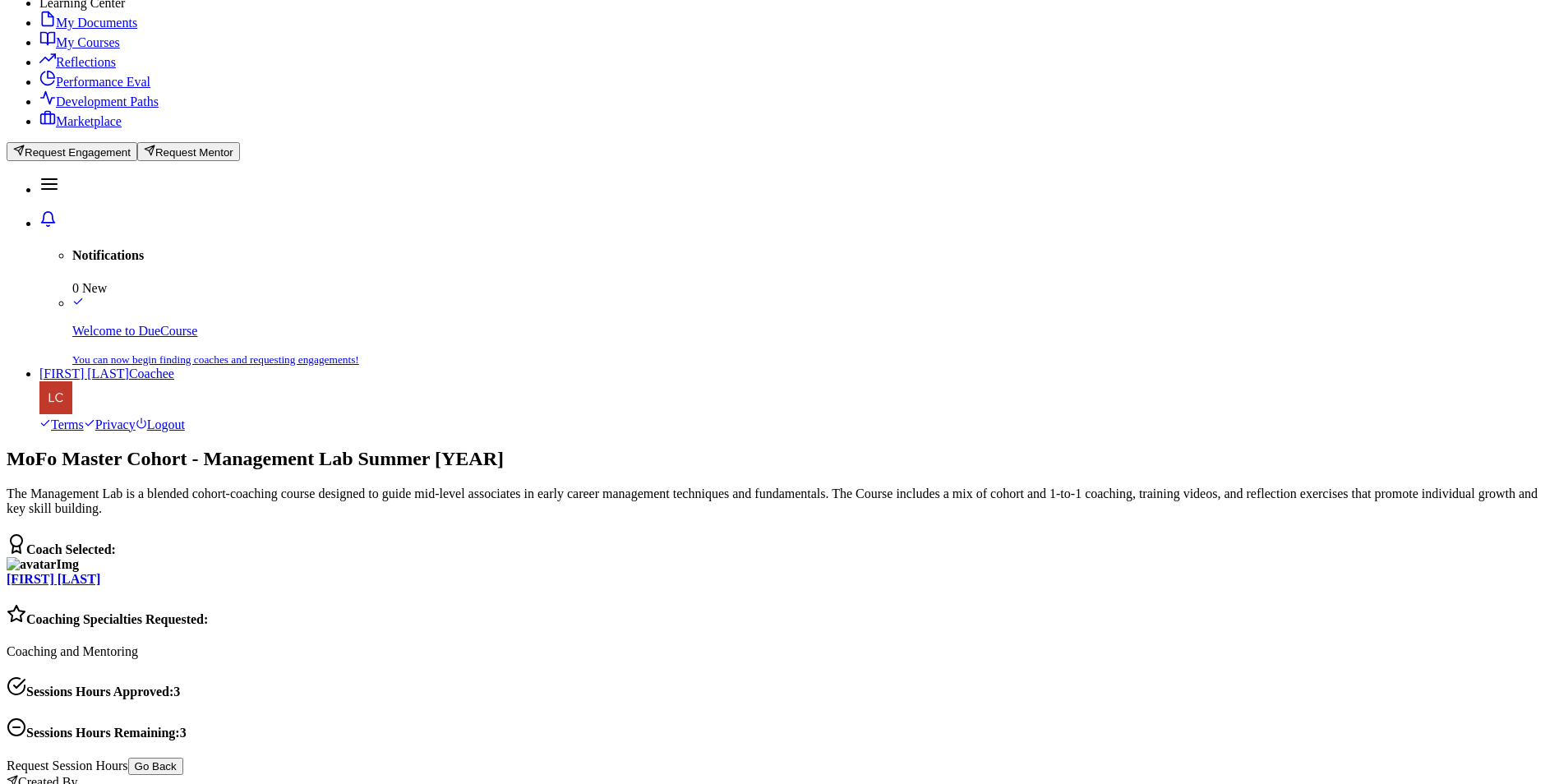 scroll, scrollTop: 0, scrollLeft: 0, axis: both 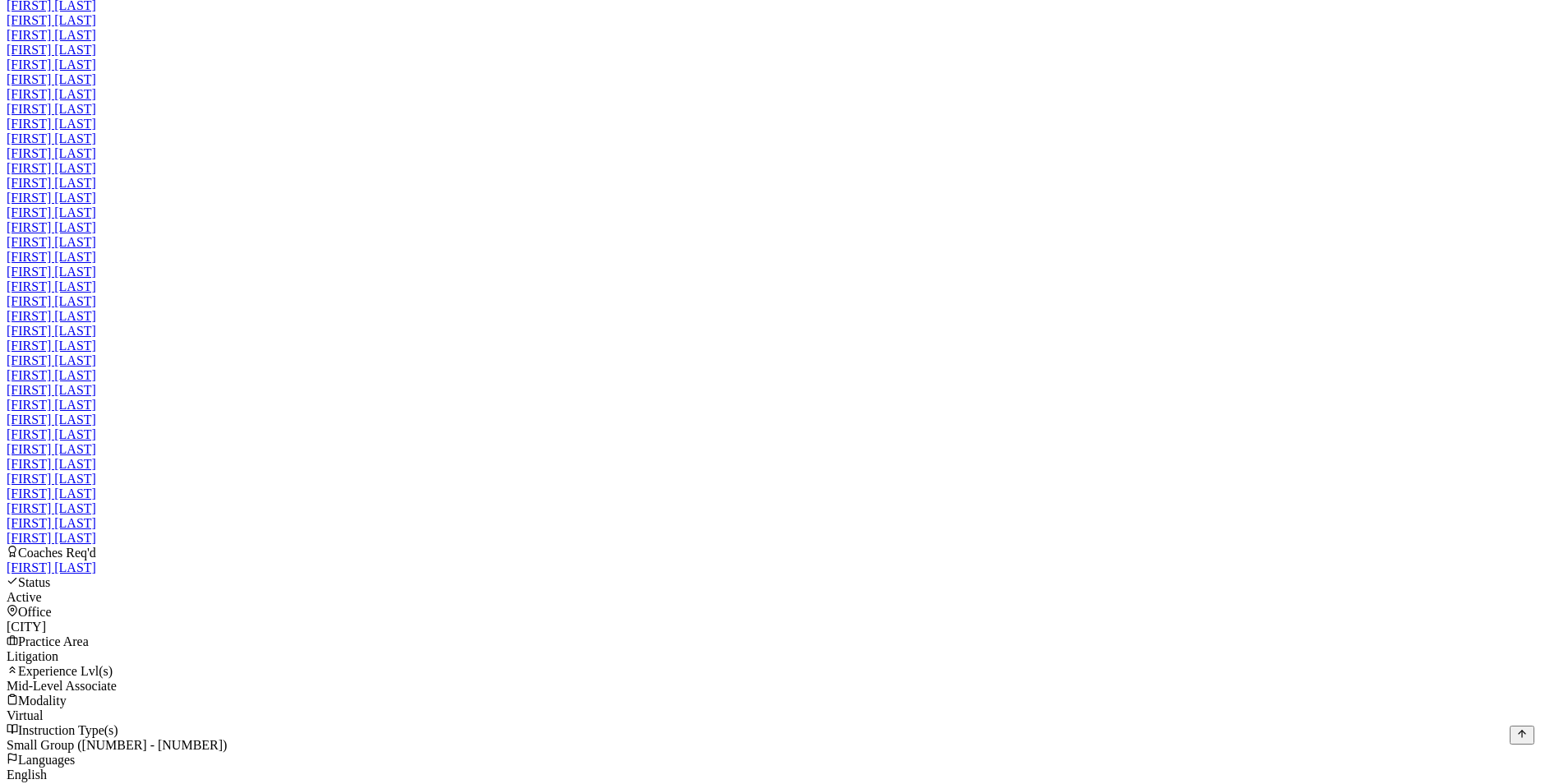 click on "View Course" at bounding box center [40, 1519] 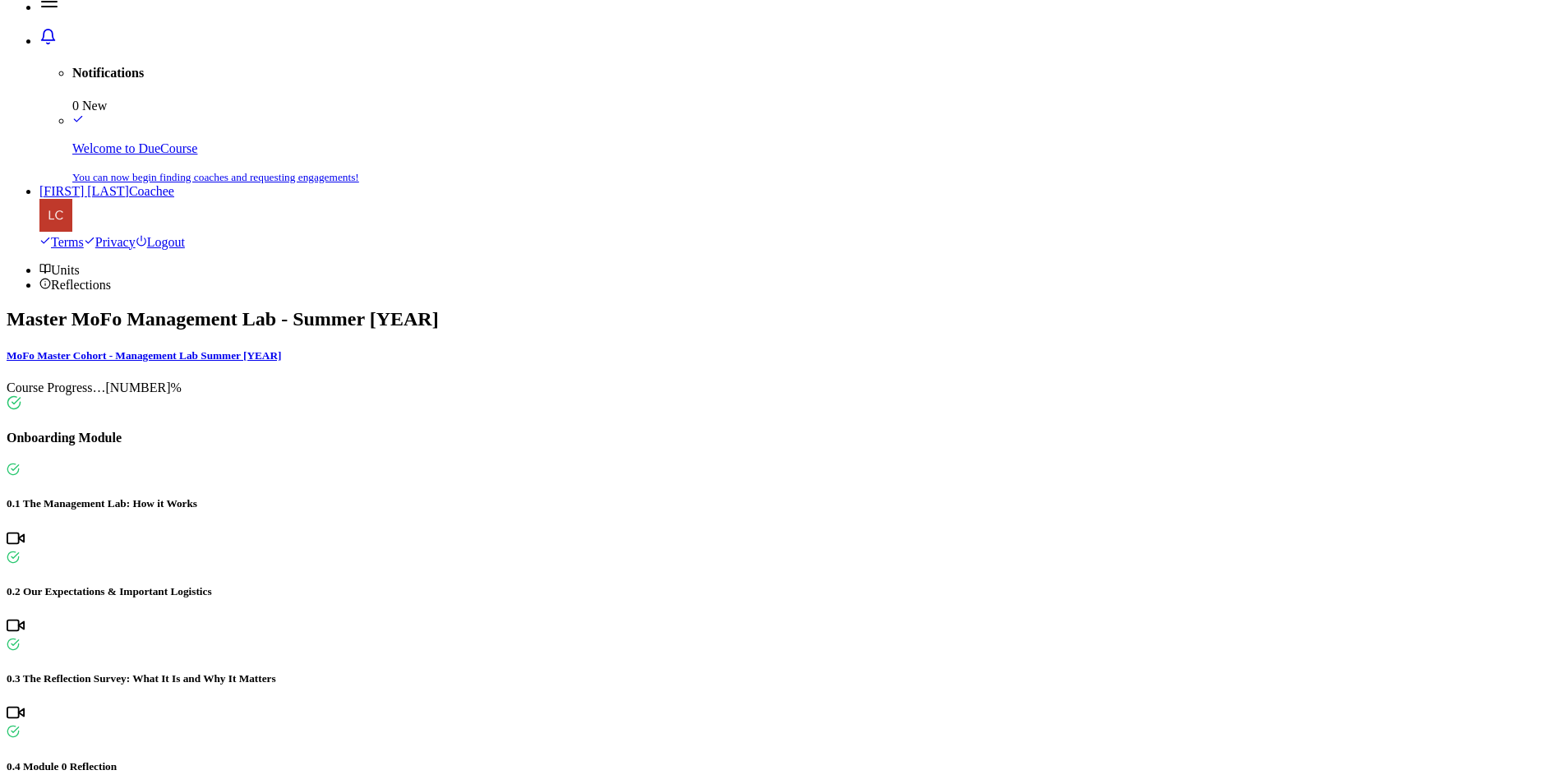 scroll, scrollTop: 120, scrollLeft: 0, axis: vertical 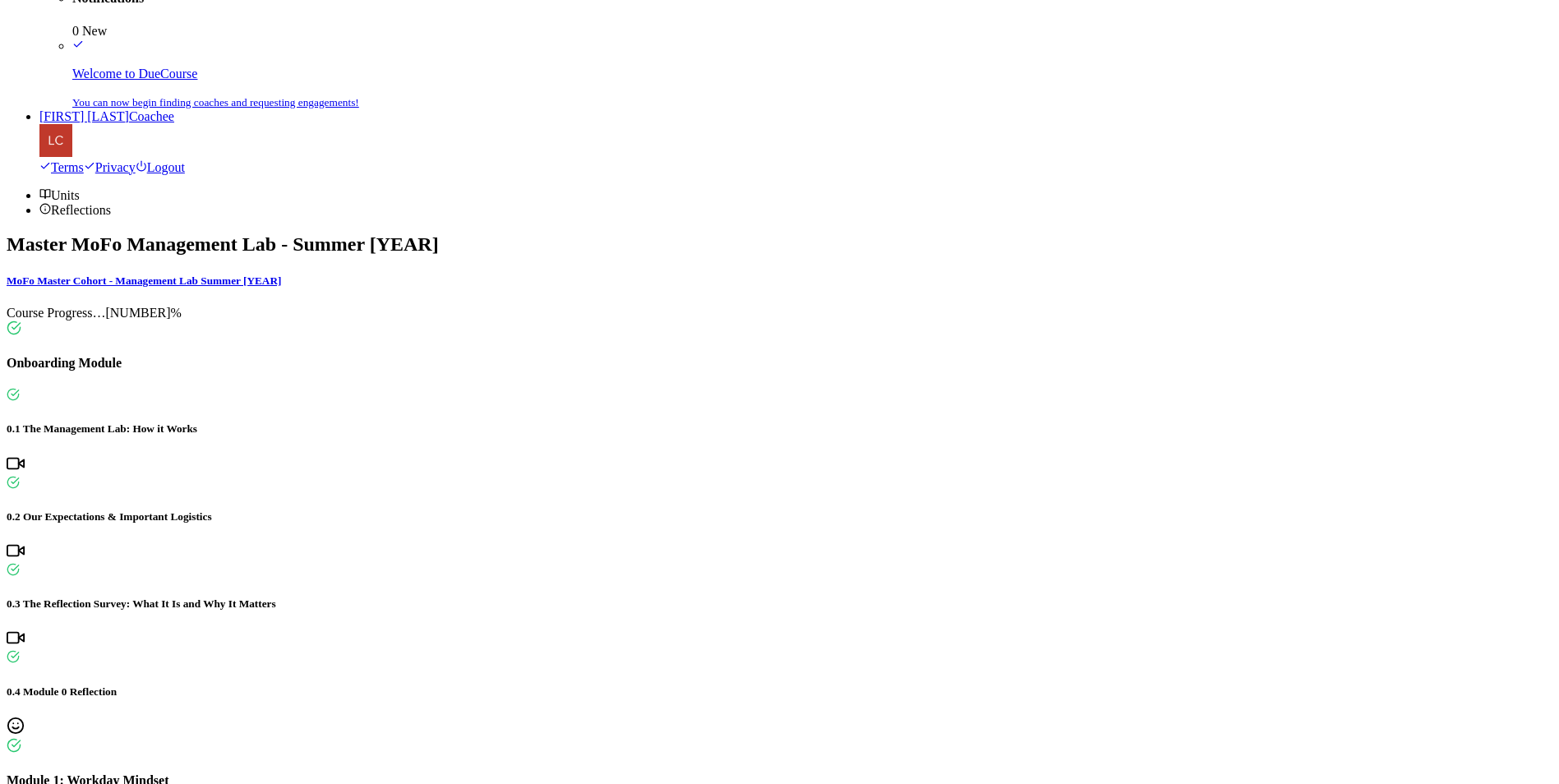 click on "5.1 Creating Consistent Feedback Loops" at bounding box center (779, 2516) 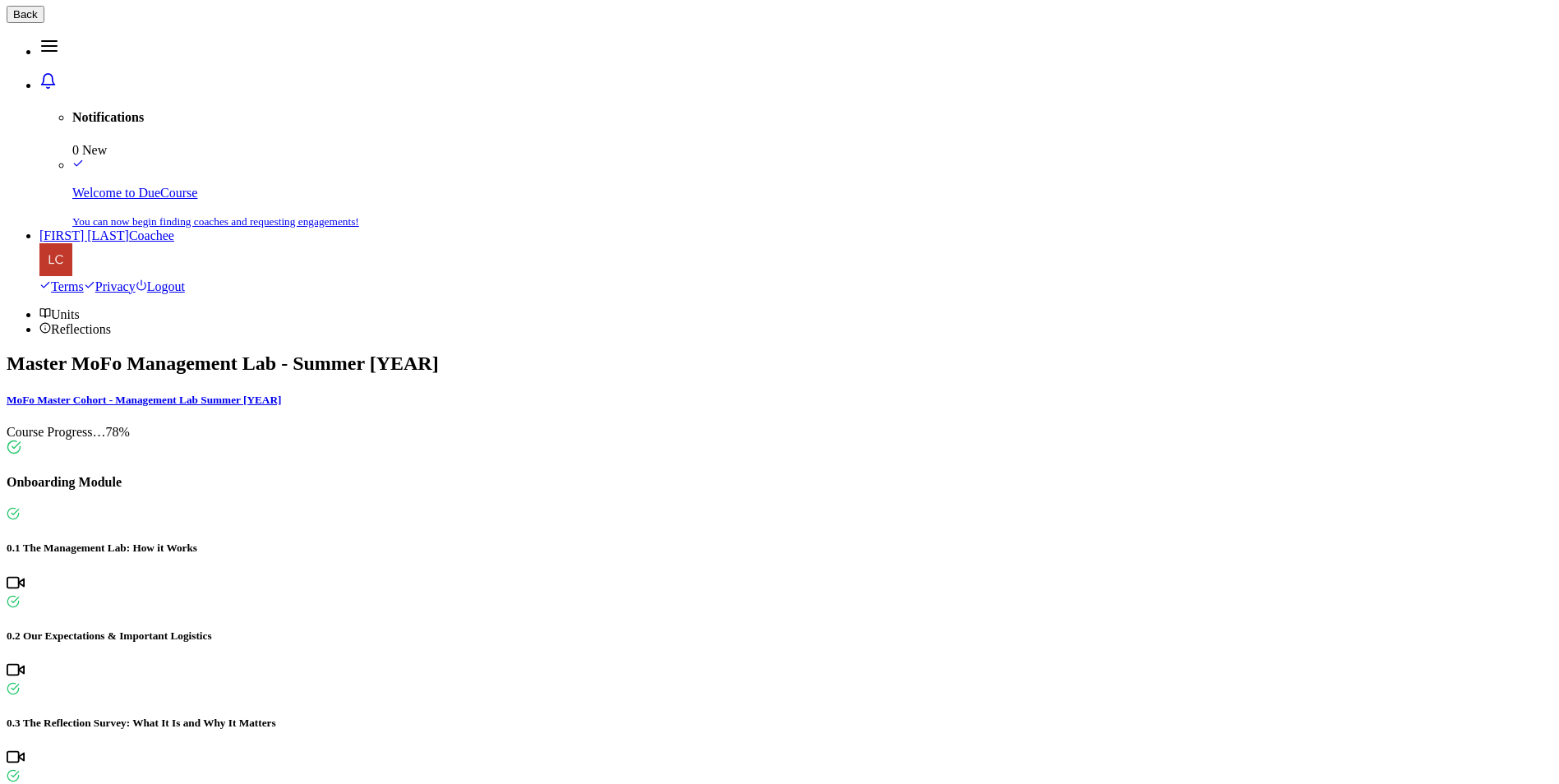 scroll, scrollTop: 0, scrollLeft: 0, axis: both 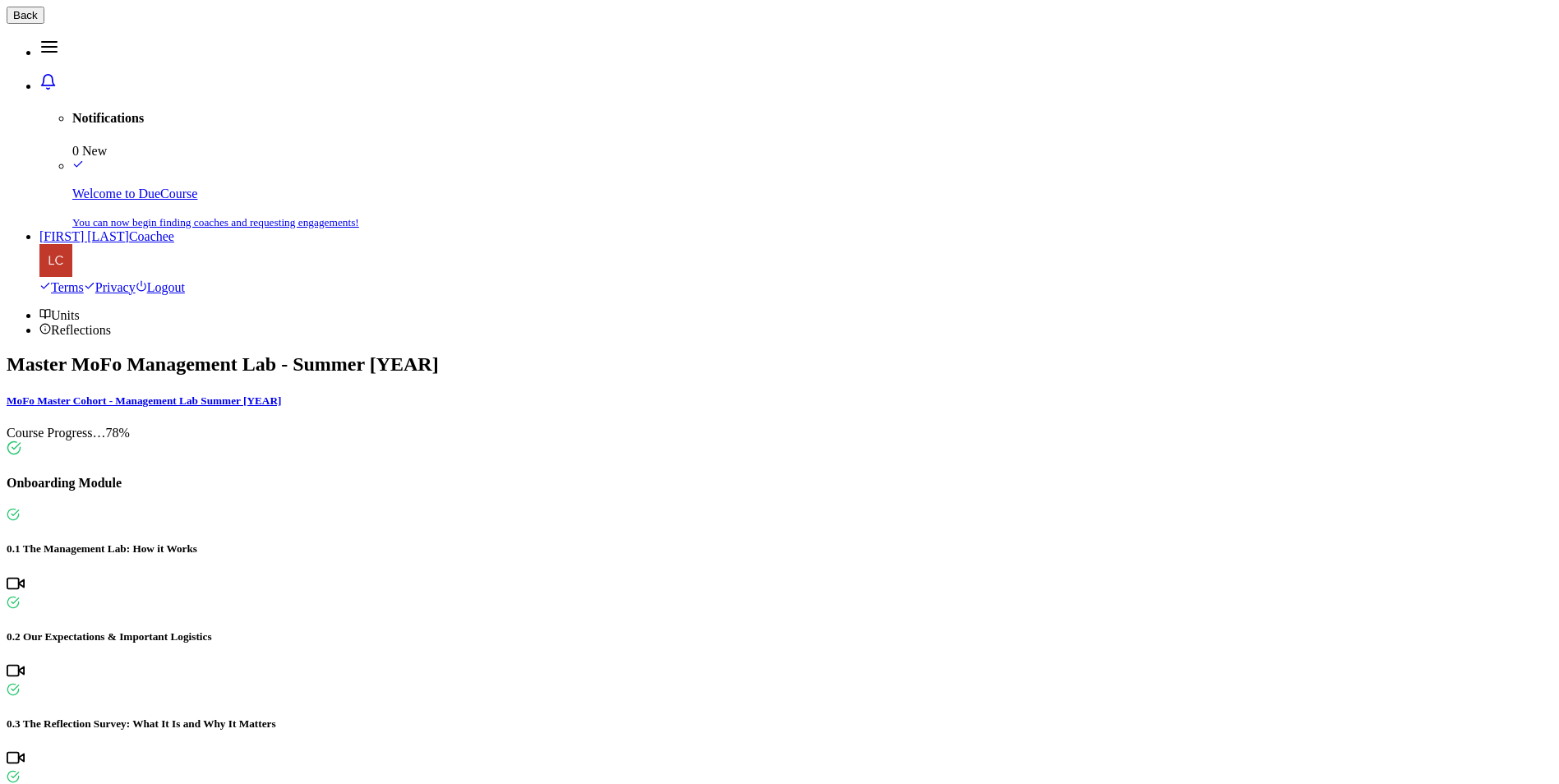 click at bounding box center [780, 3472] 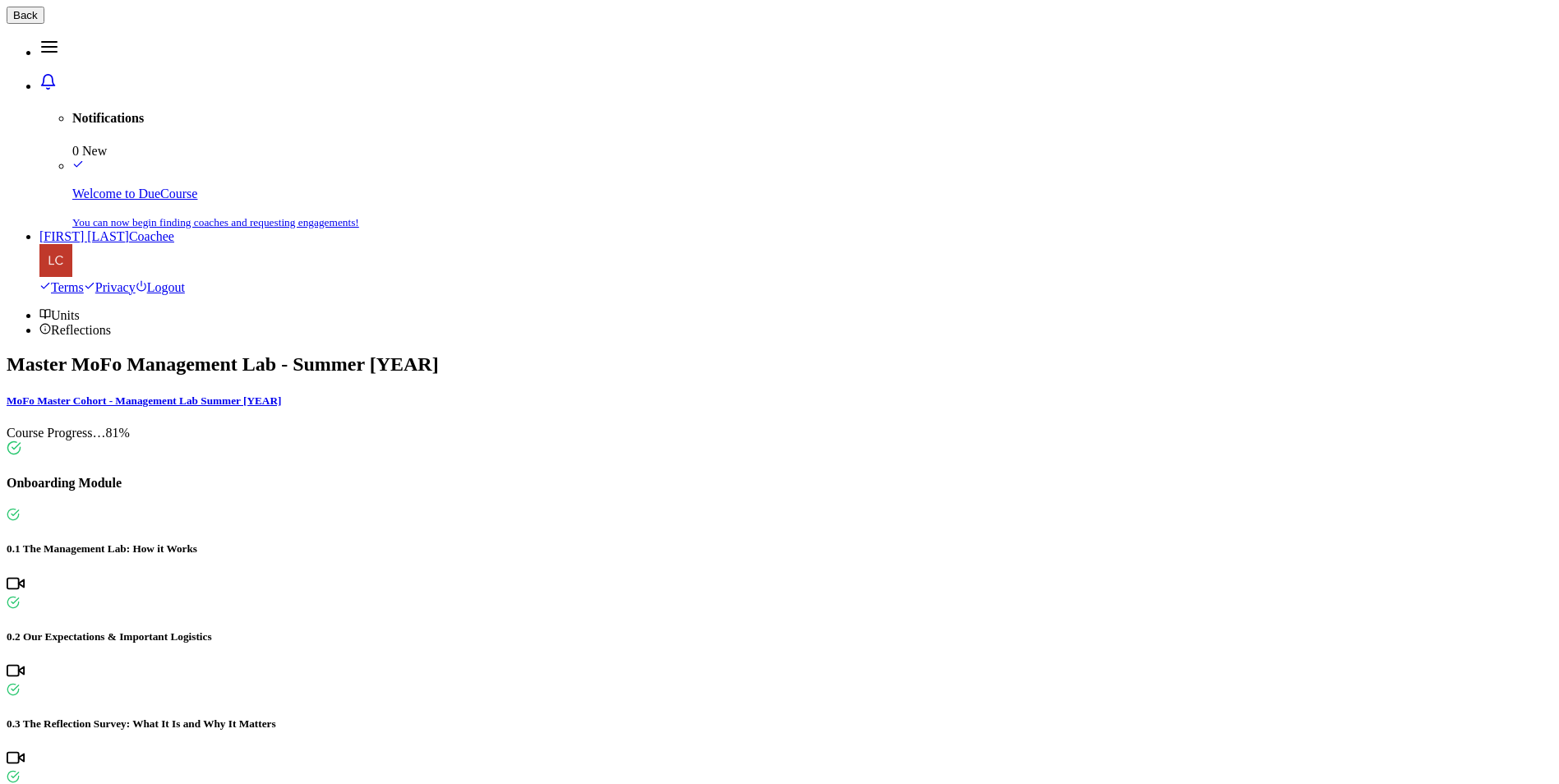 drag, startPoint x: 201, startPoint y: 442, endPoint x: 293, endPoint y: 452, distance: 92.54188 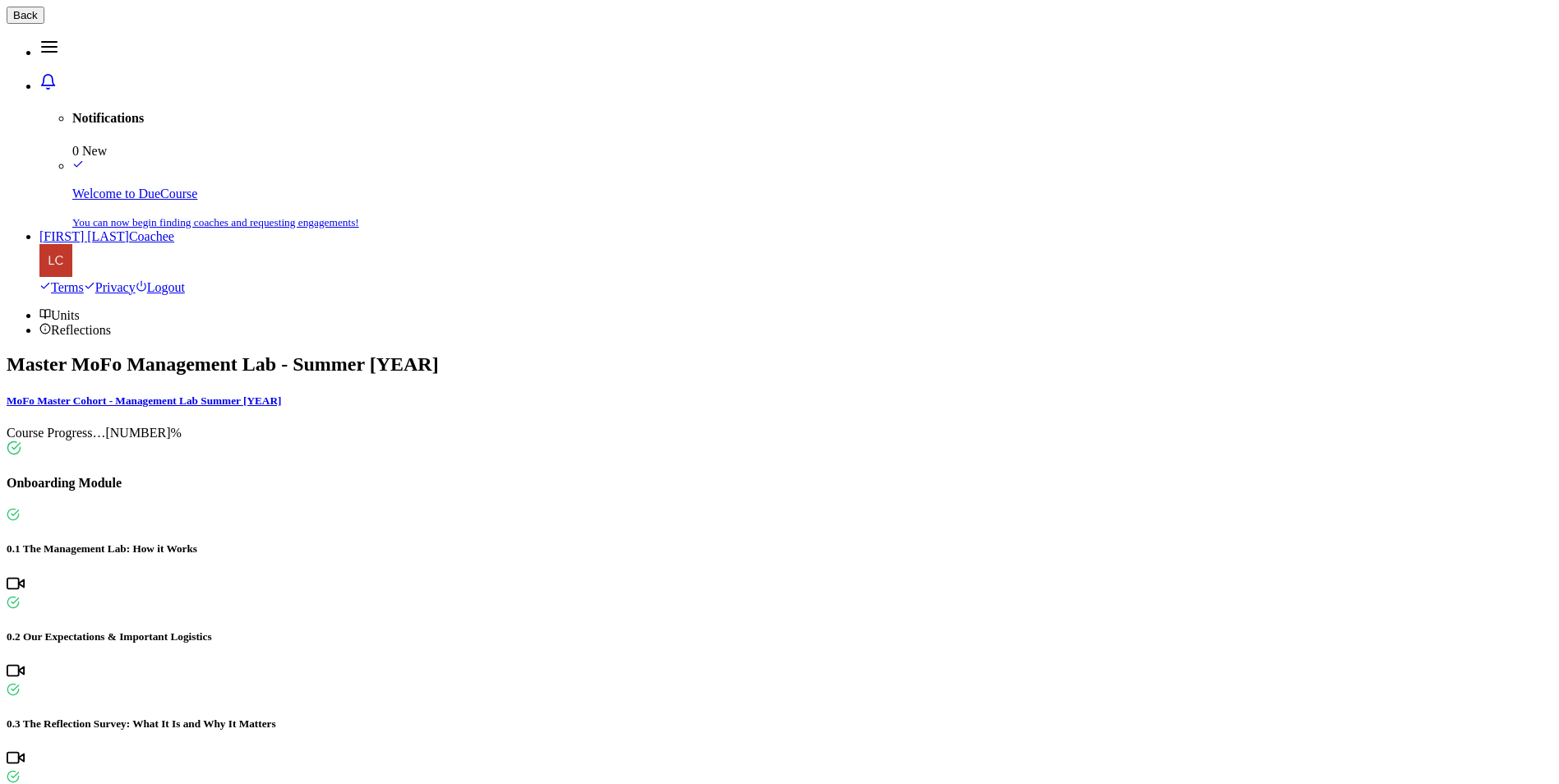 click on "6.1 Building Indispensable Value" at bounding box center (779, 2967) 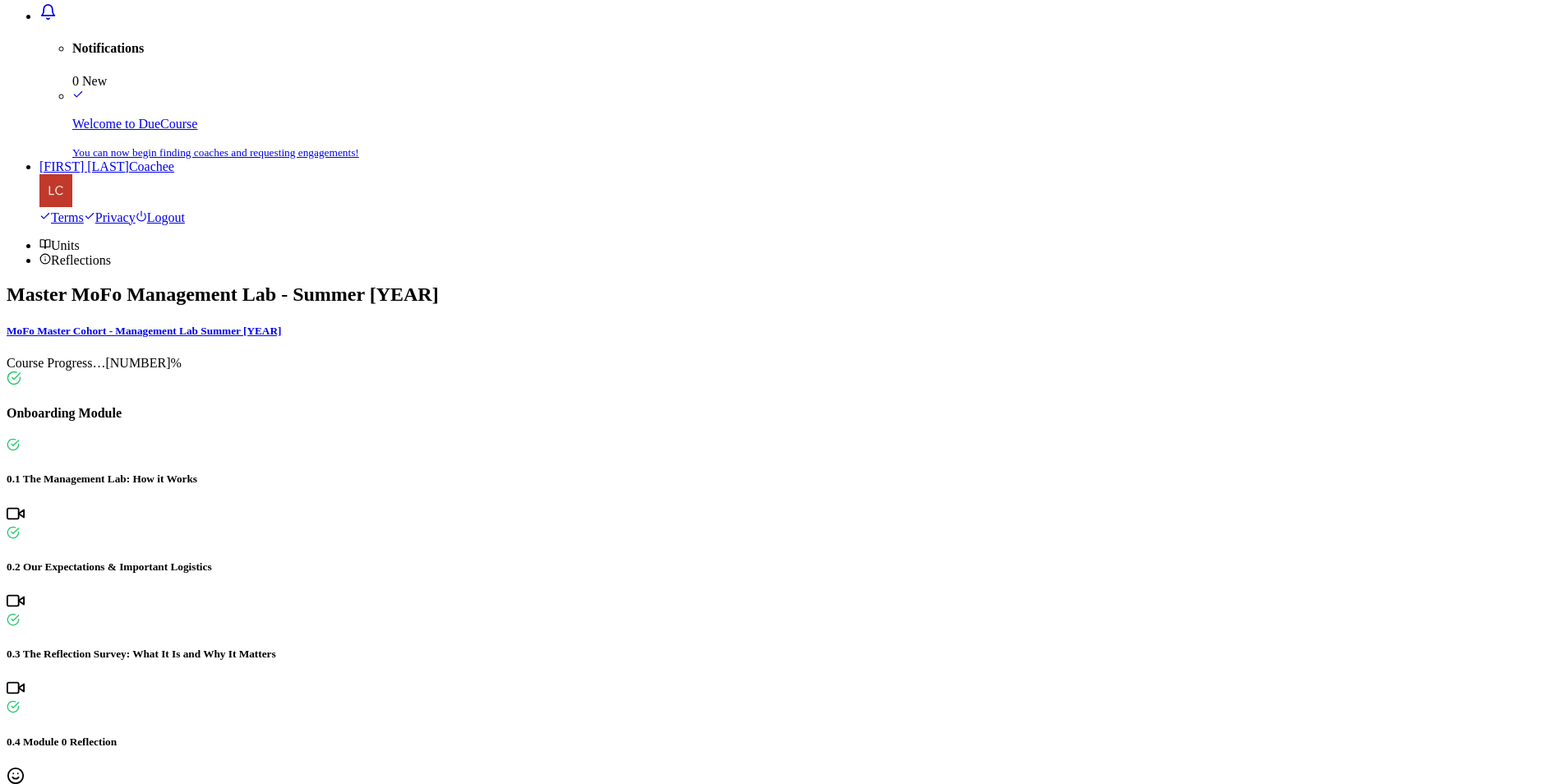 scroll, scrollTop: 120, scrollLeft: 0, axis: vertical 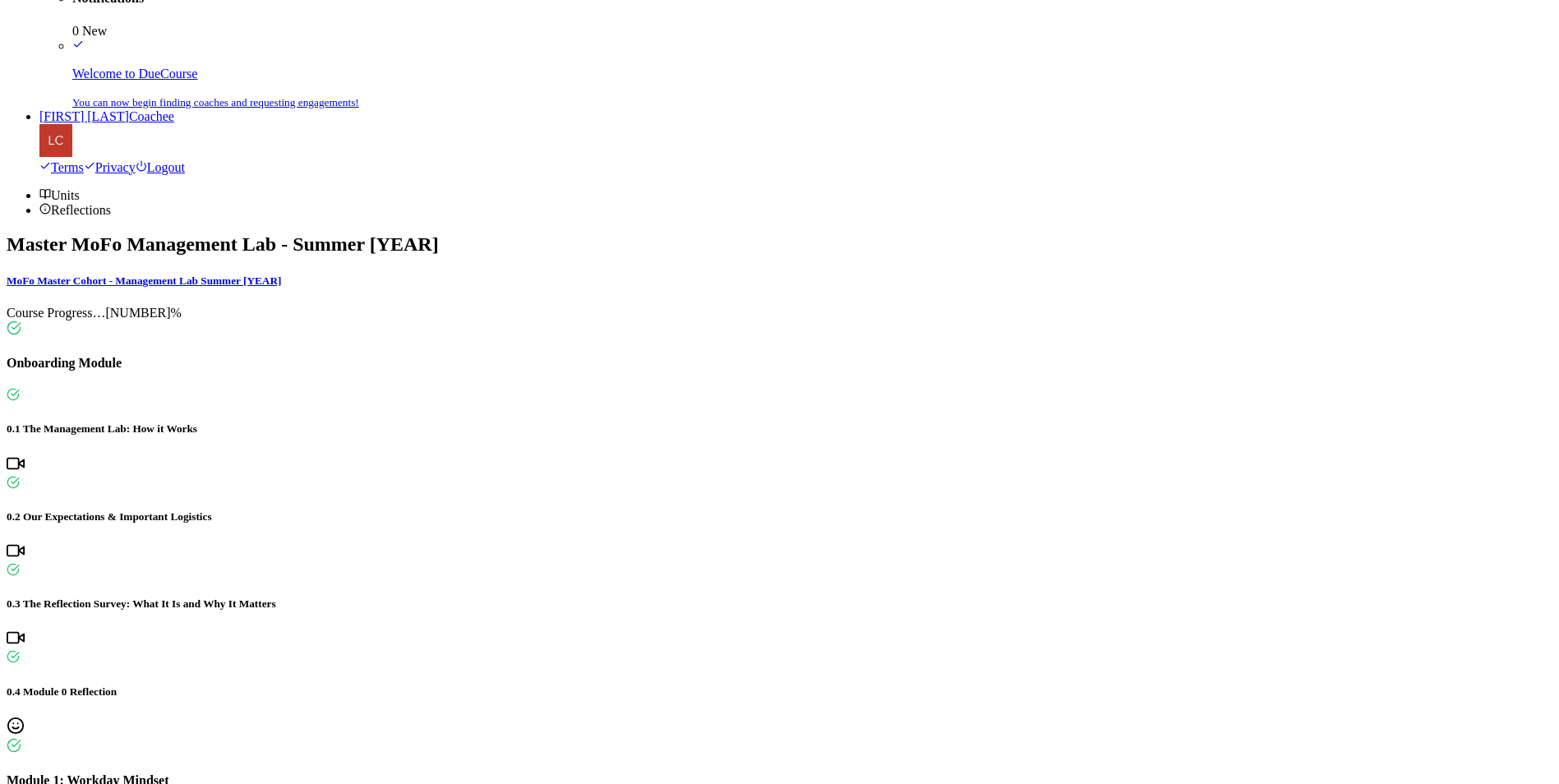 click on "Module 6: Building Indispensable Value - watch by [MONTH] [DD]" at bounding box center (779, 2780) 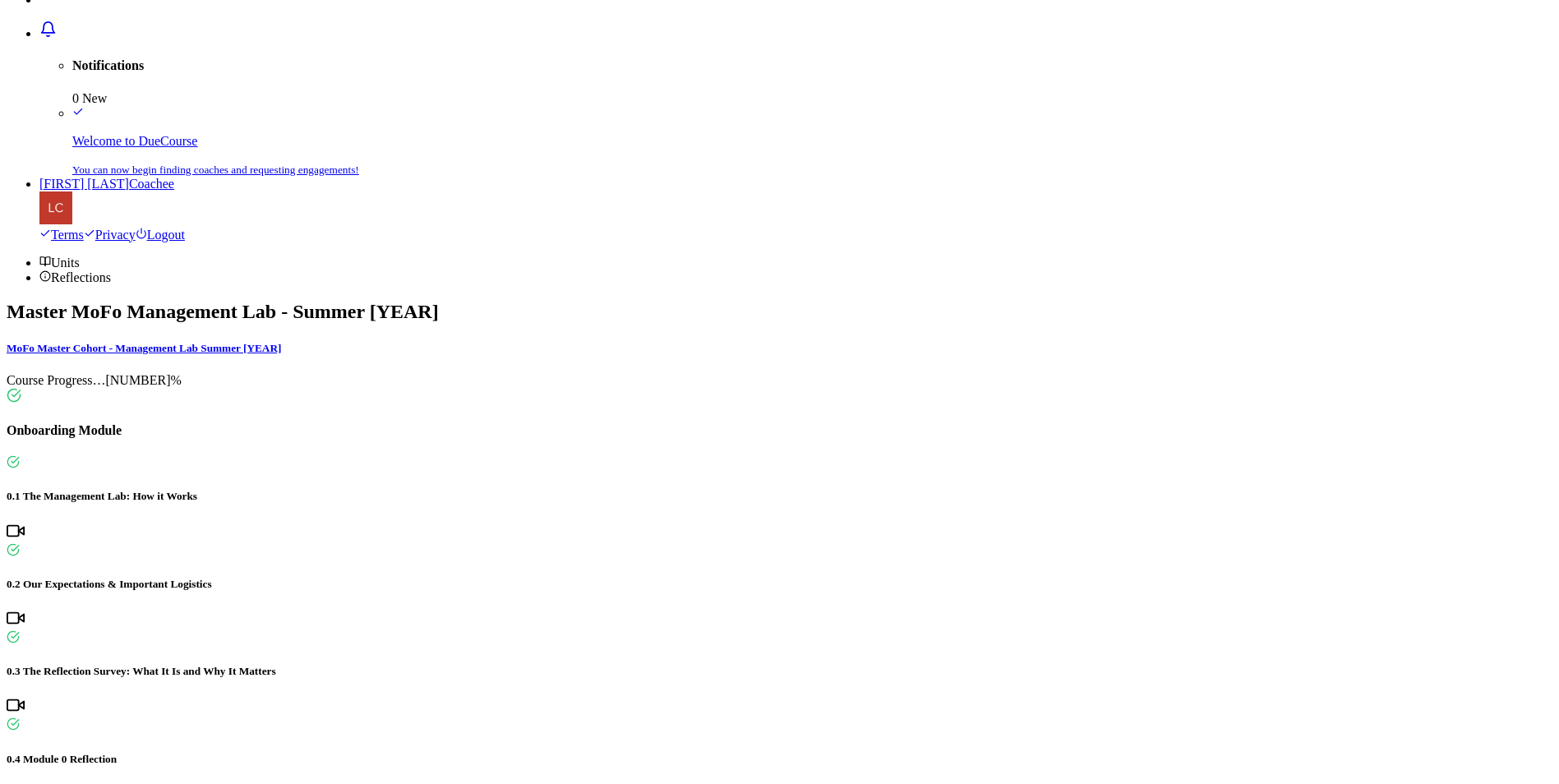 scroll, scrollTop: 30, scrollLeft: 0, axis: vertical 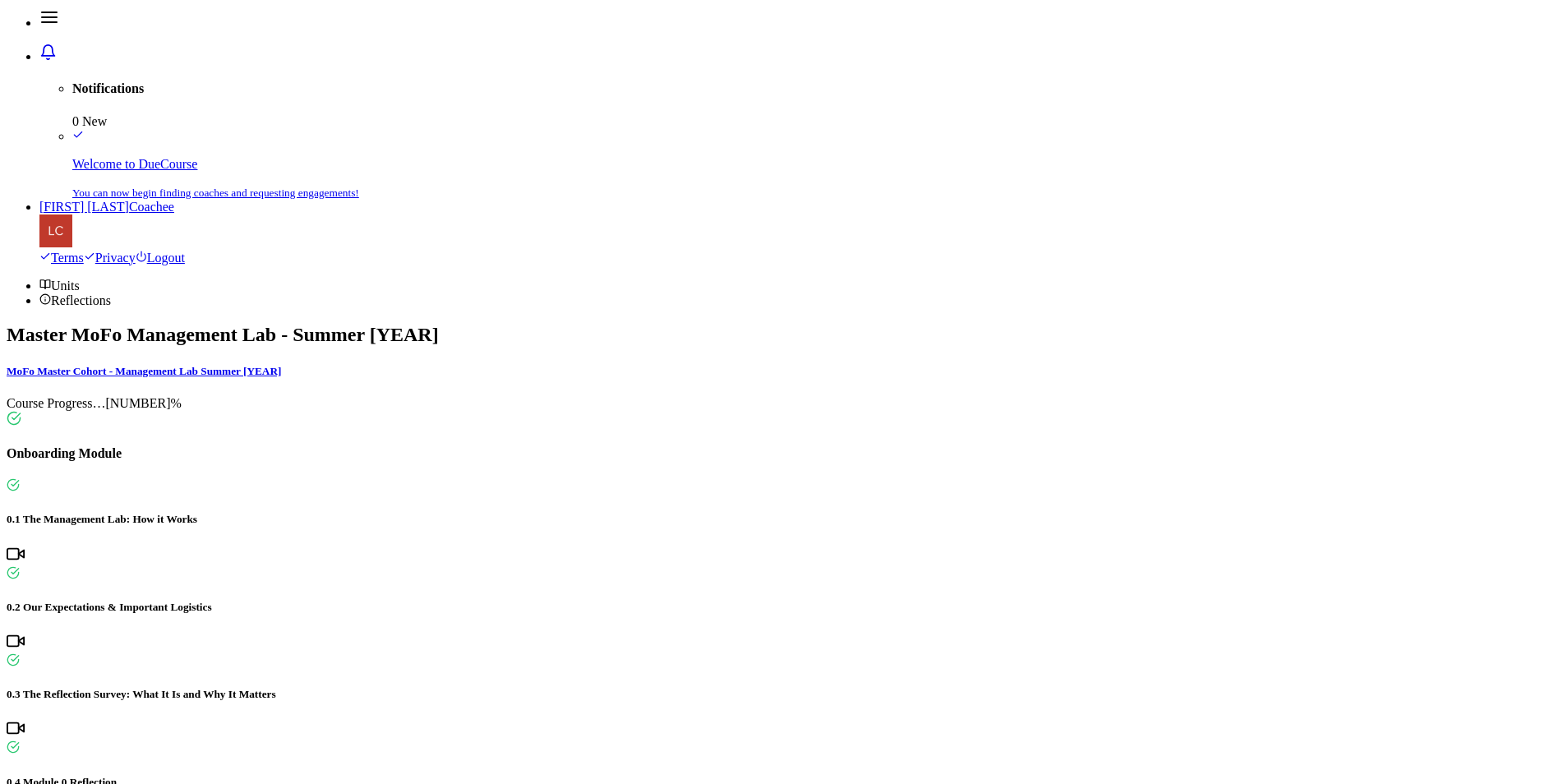 click on "6.1 Building Indispensable Value" at bounding box center (779, 2939) 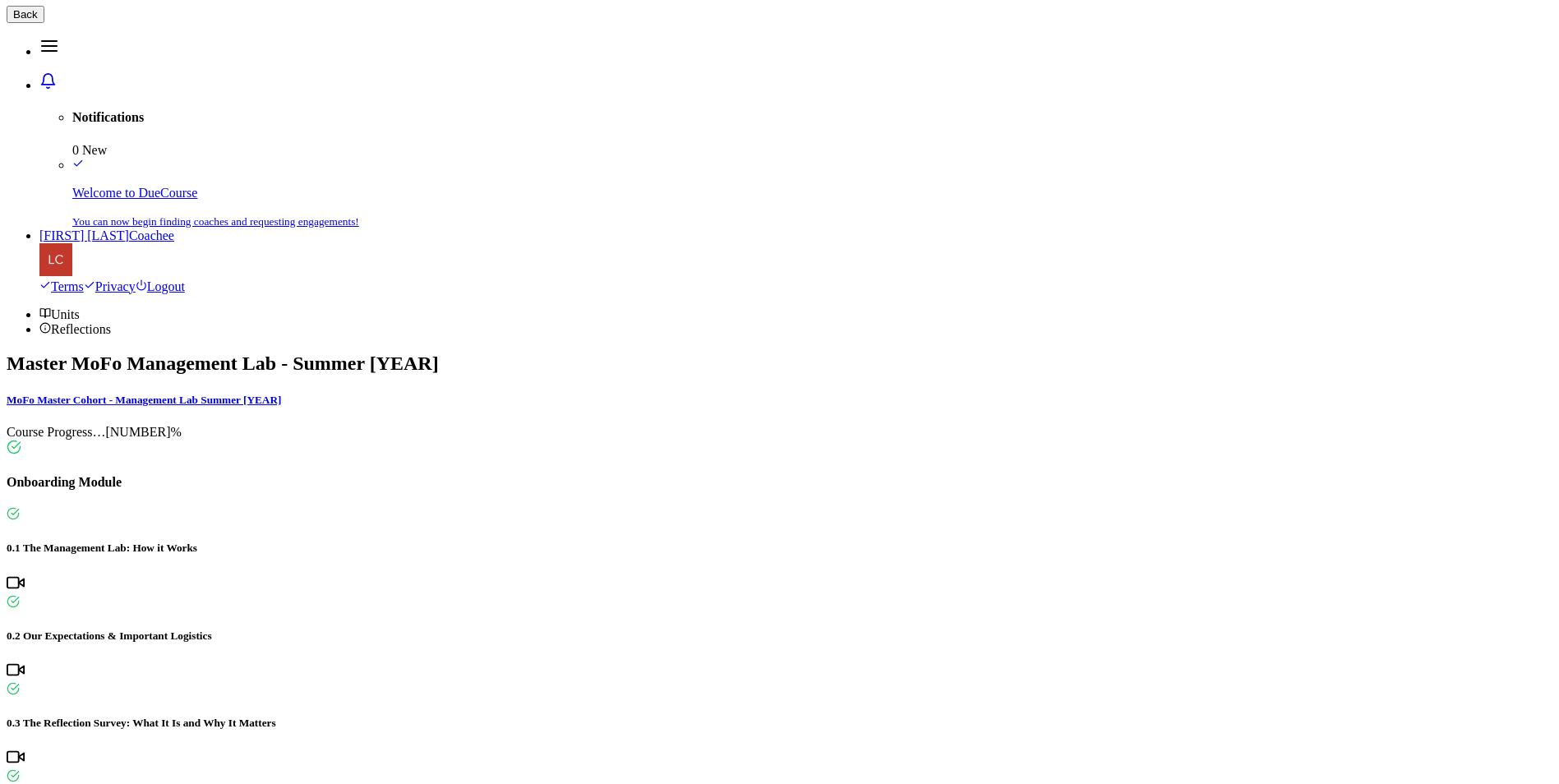 scroll, scrollTop: 0, scrollLeft: 0, axis: both 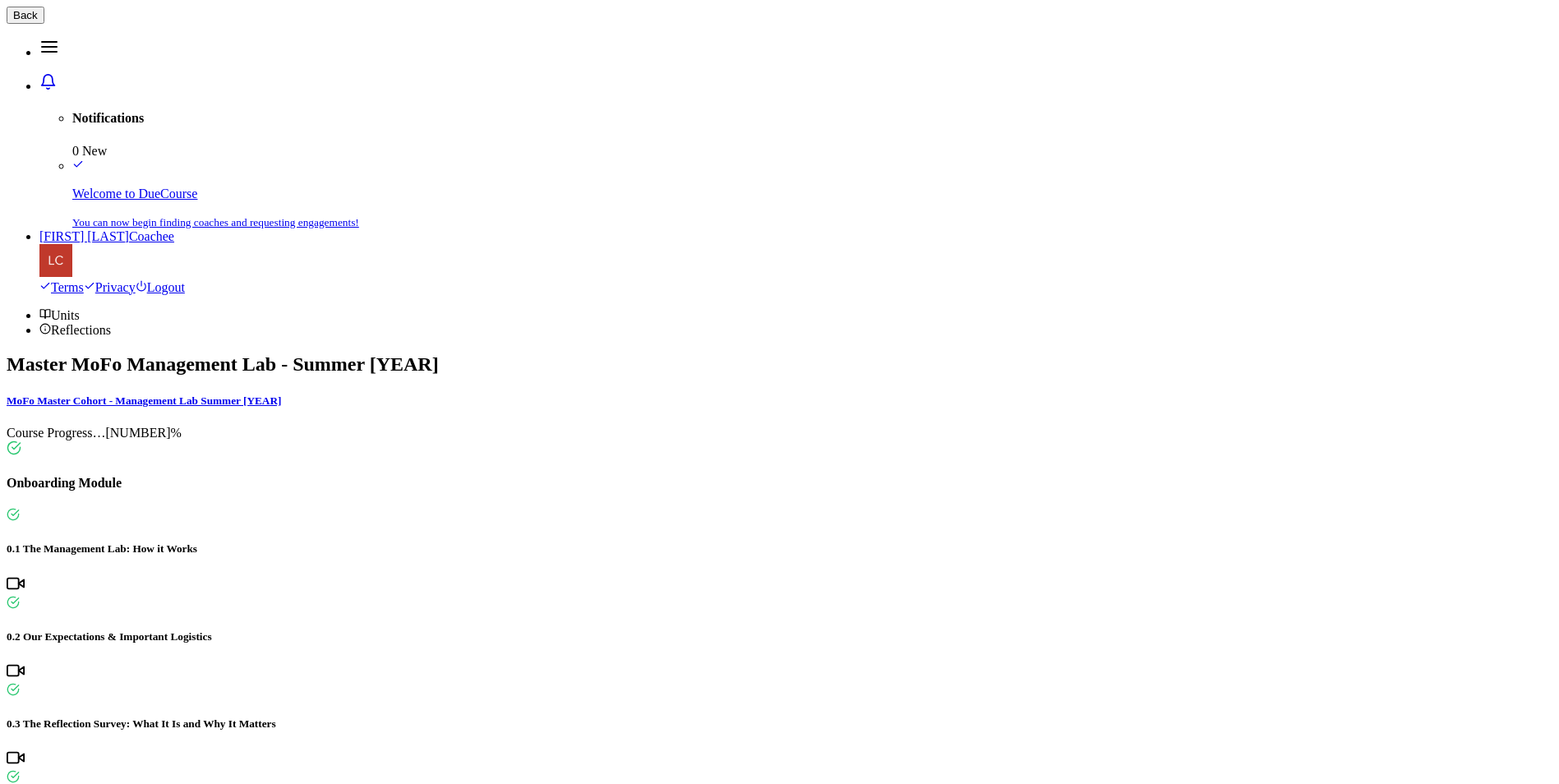 click on "6.2 Workday Mindset Podcast Episode 36: Birds Before Land" at bounding box center [779, 3054] 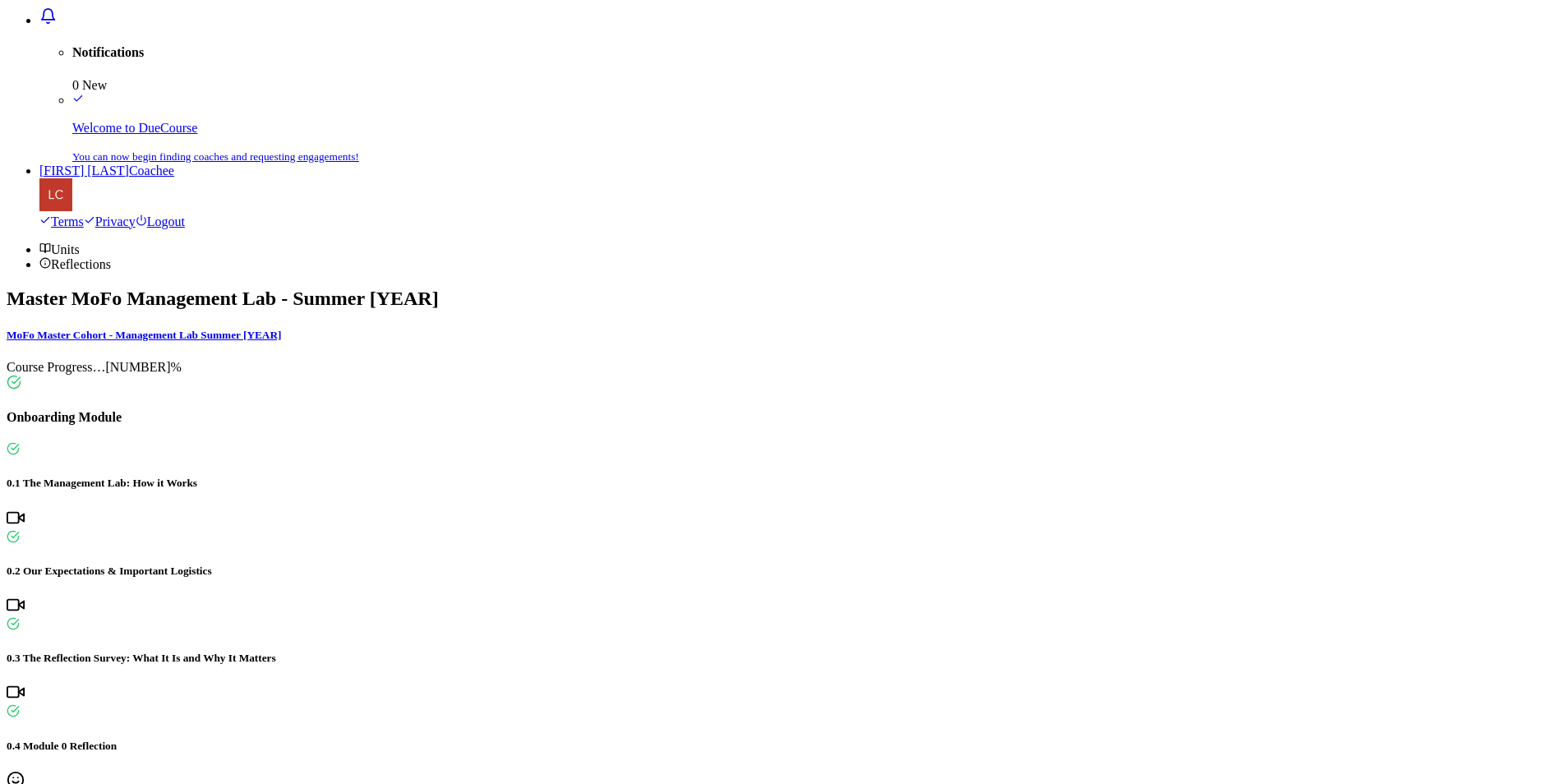 scroll, scrollTop: 132, scrollLeft: 0, axis: vertical 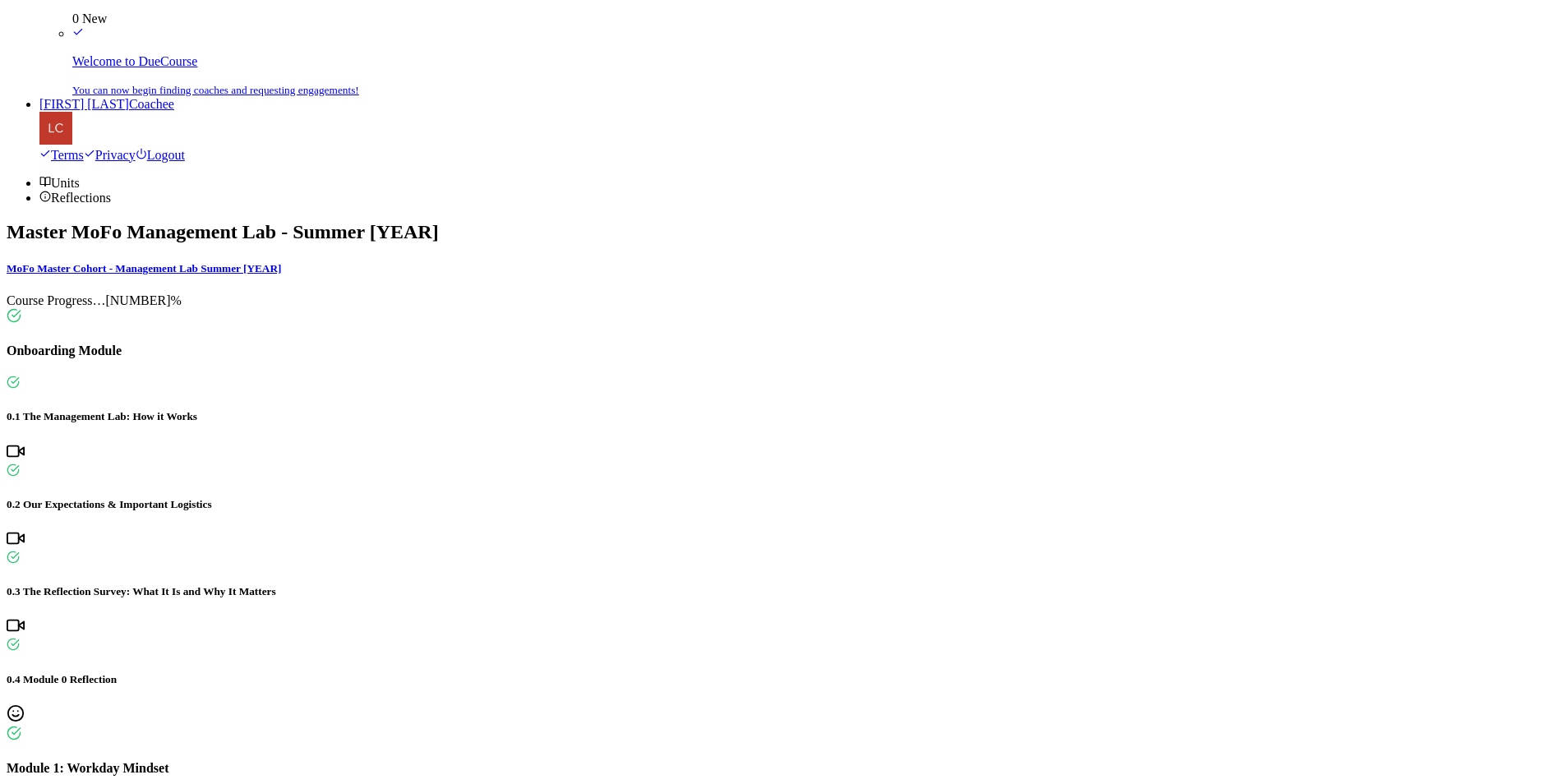 click on "COMPLETE AND CONTINUE" at bounding box center (86, 3496) 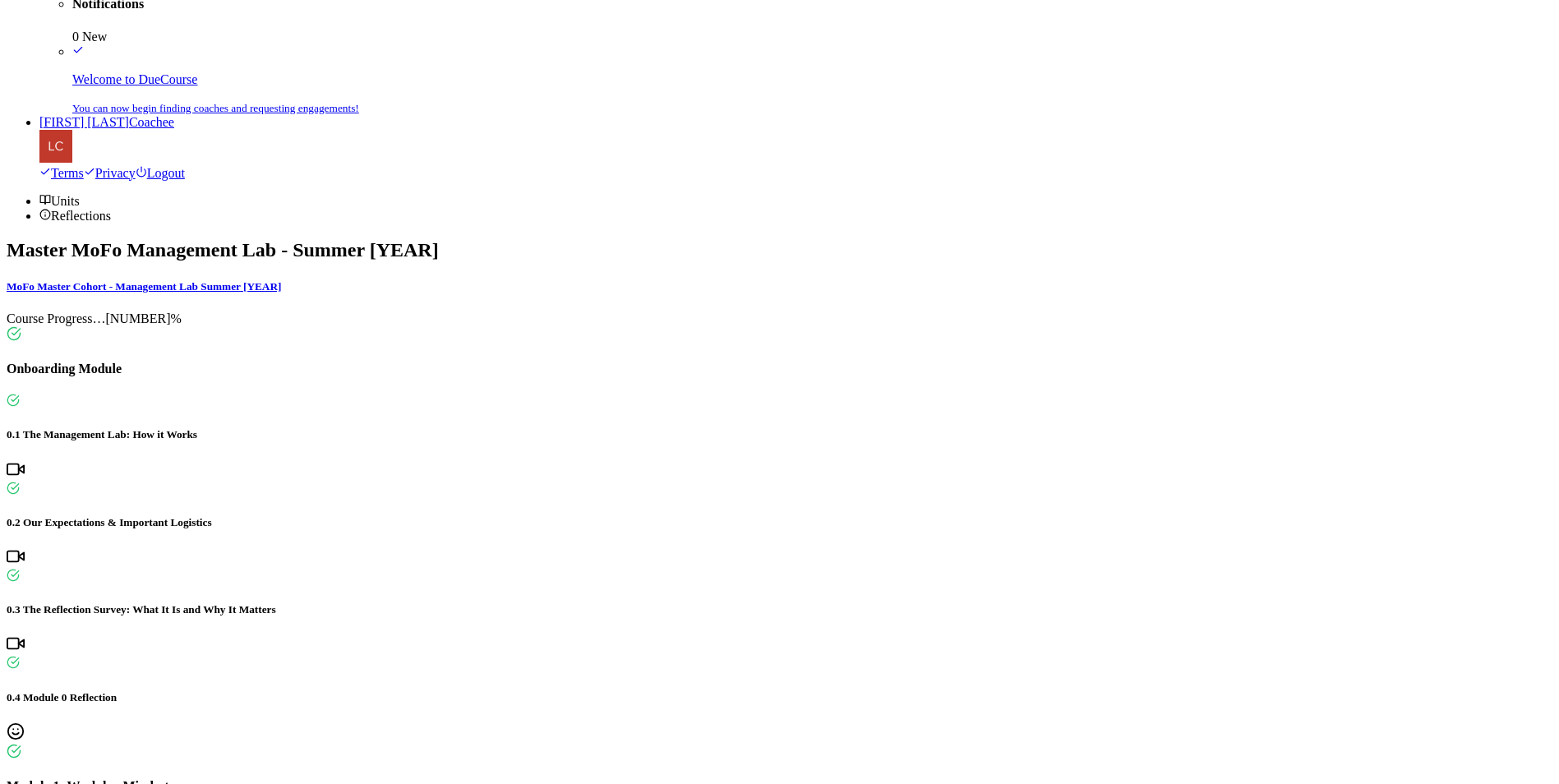 scroll, scrollTop: 120, scrollLeft: 0, axis: vertical 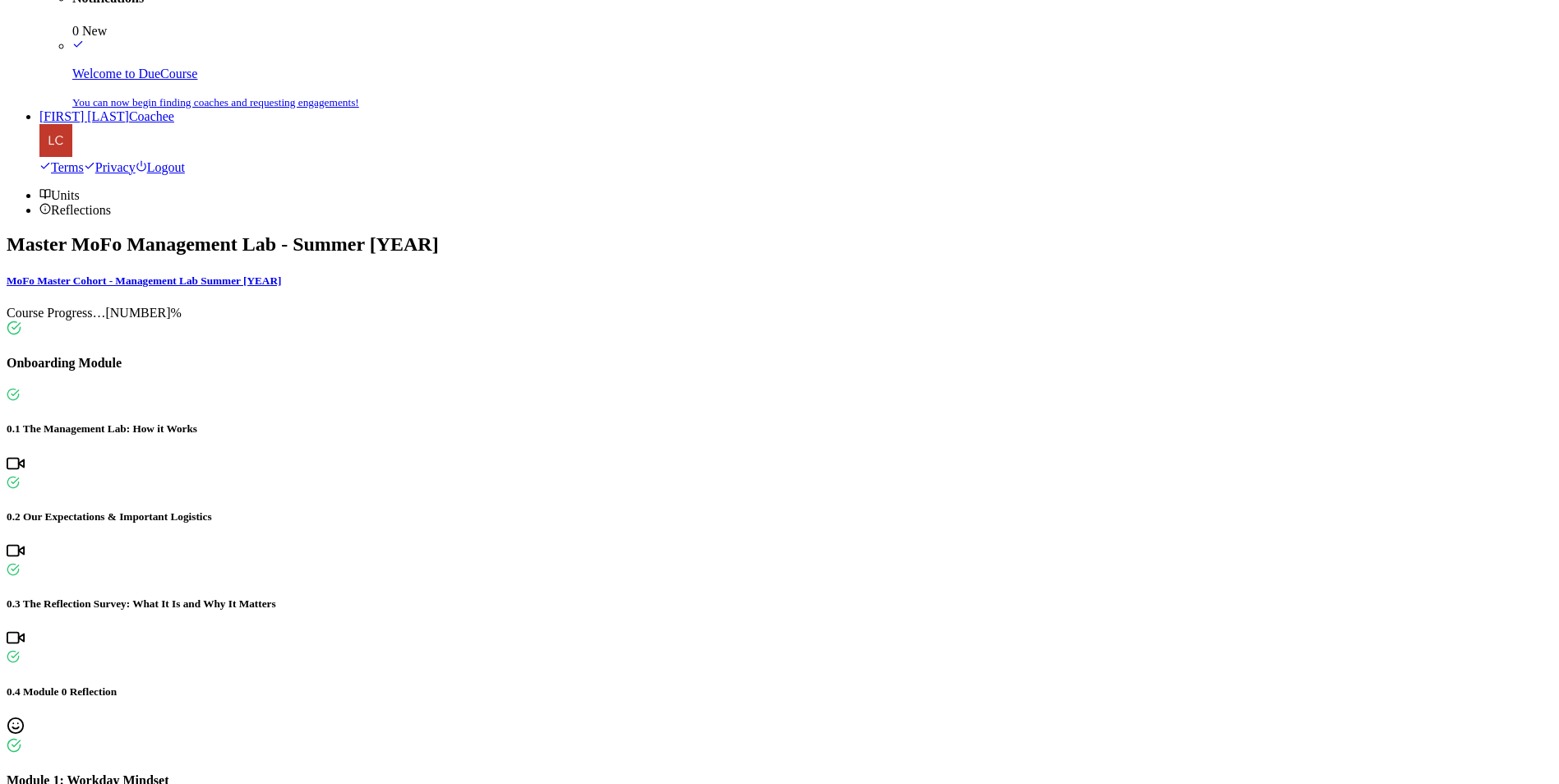 click on "Module 6: Building Indispensable Value - watch by [MONTH] [DD]" at bounding box center (779, 3021) 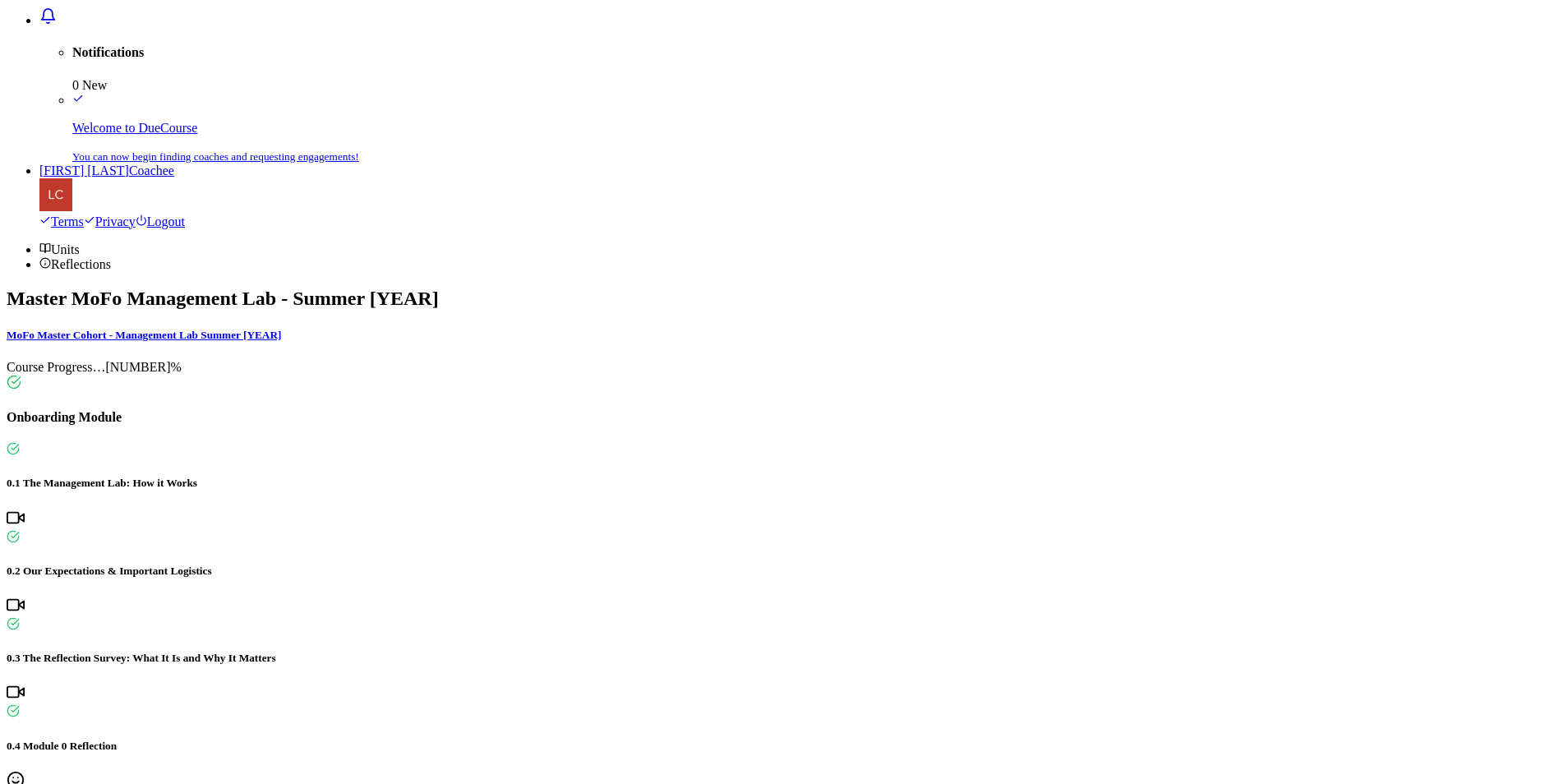scroll, scrollTop: 0, scrollLeft: 0, axis: both 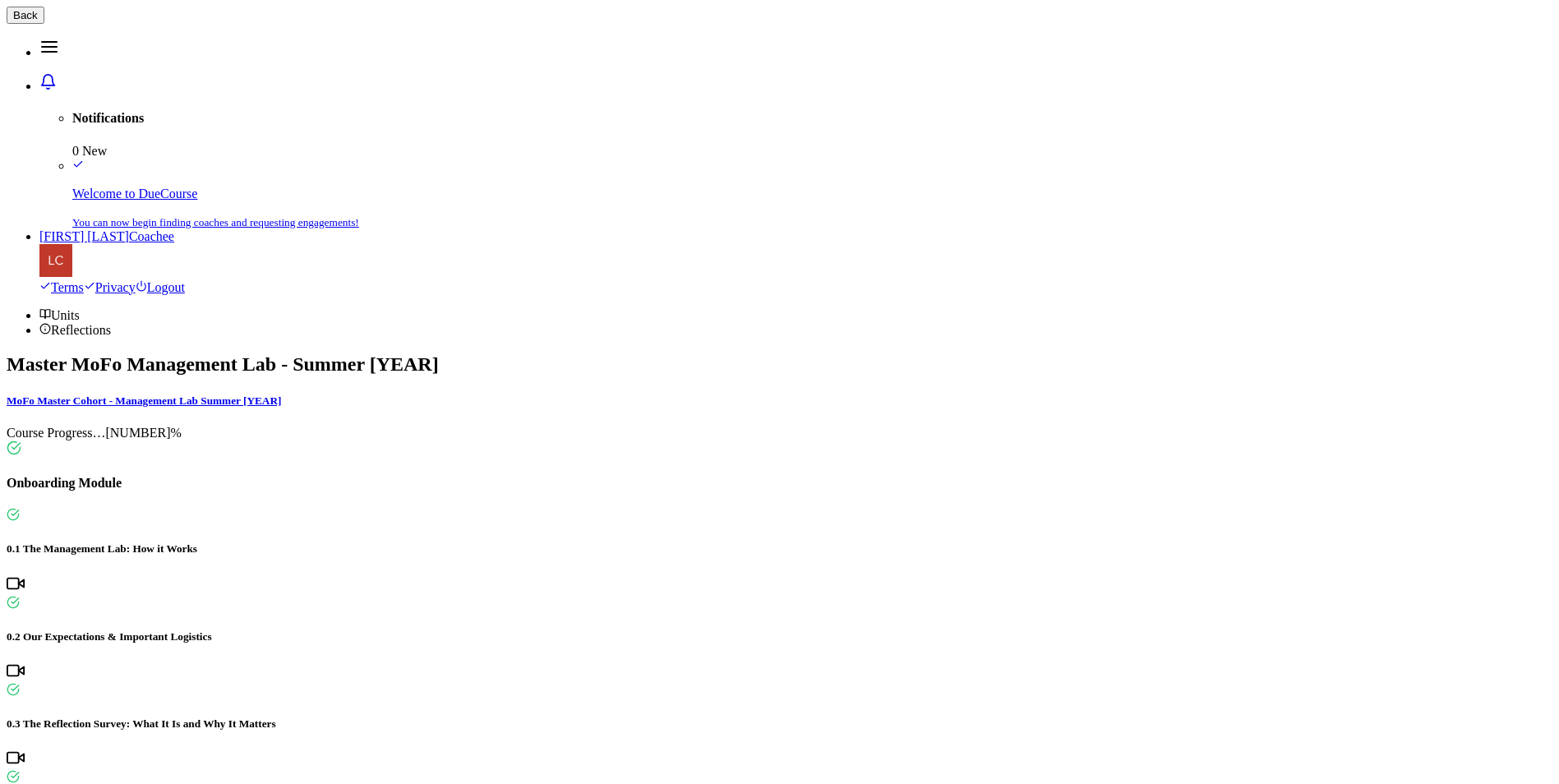 click at bounding box center [295, 3385] 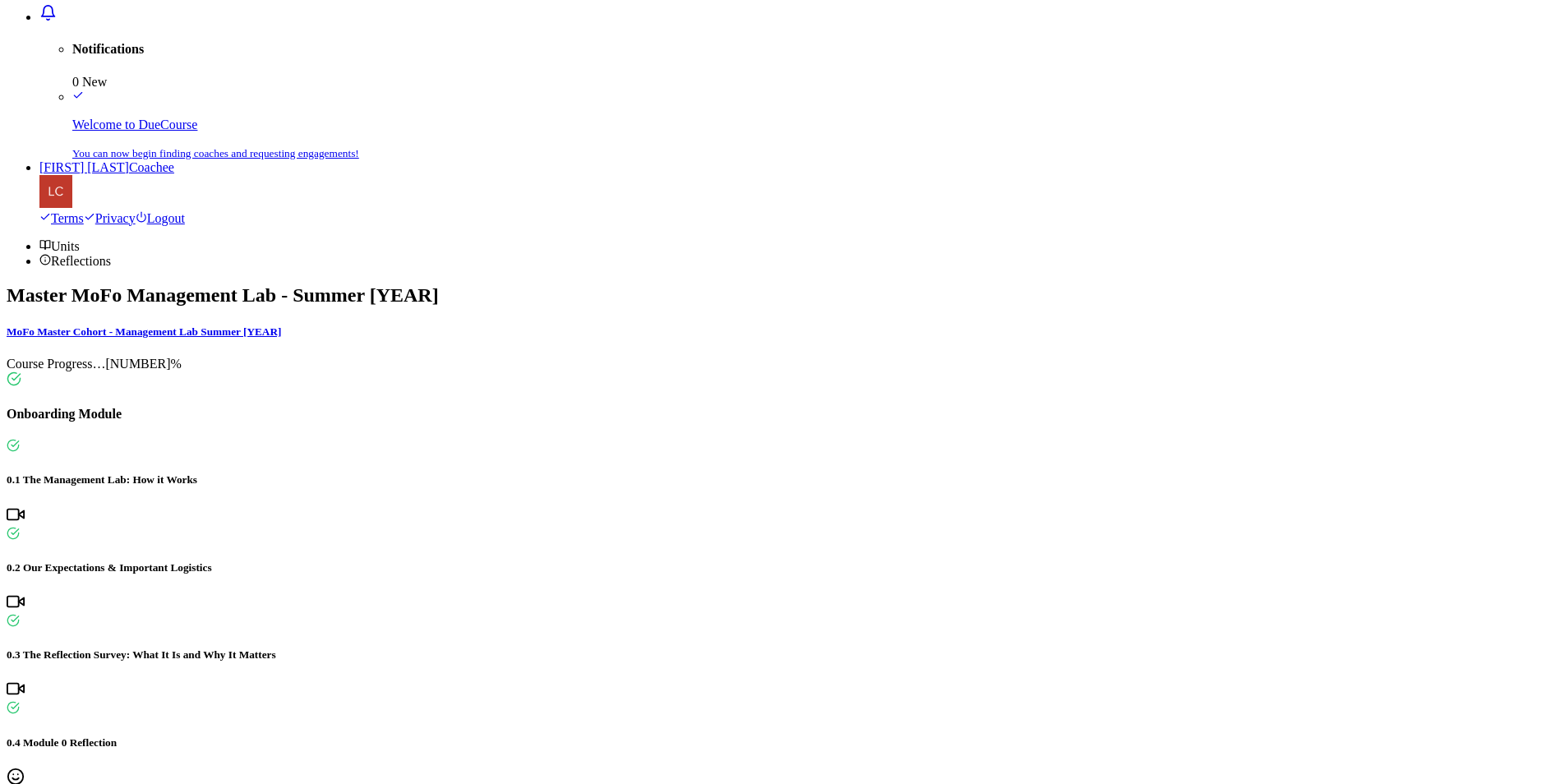 scroll, scrollTop: 120, scrollLeft: 0, axis: vertical 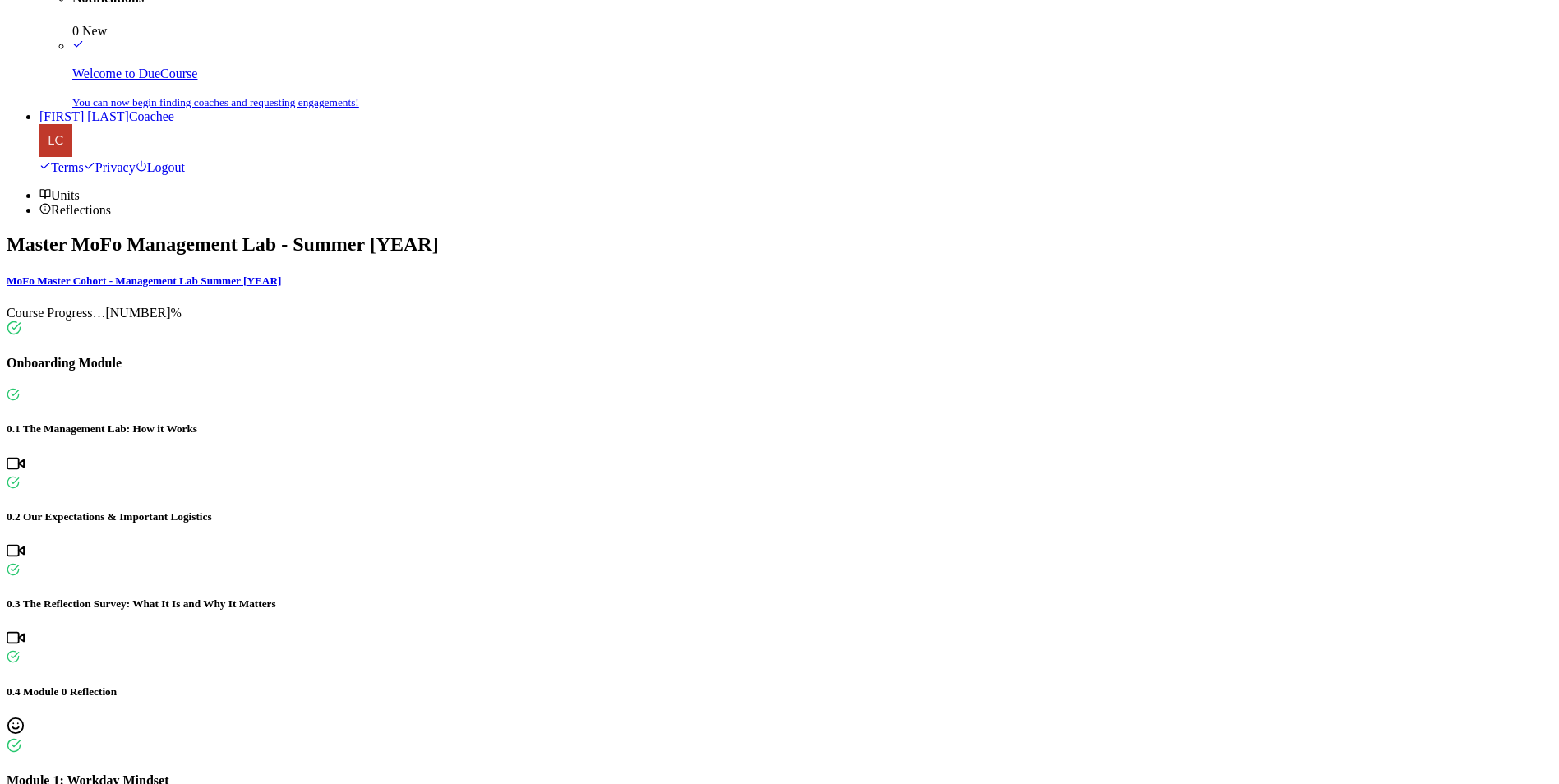 click on "Module 6: Building Indispensable Value - watch by [MONTH] [DD]" at bounding box center (779, 3109) 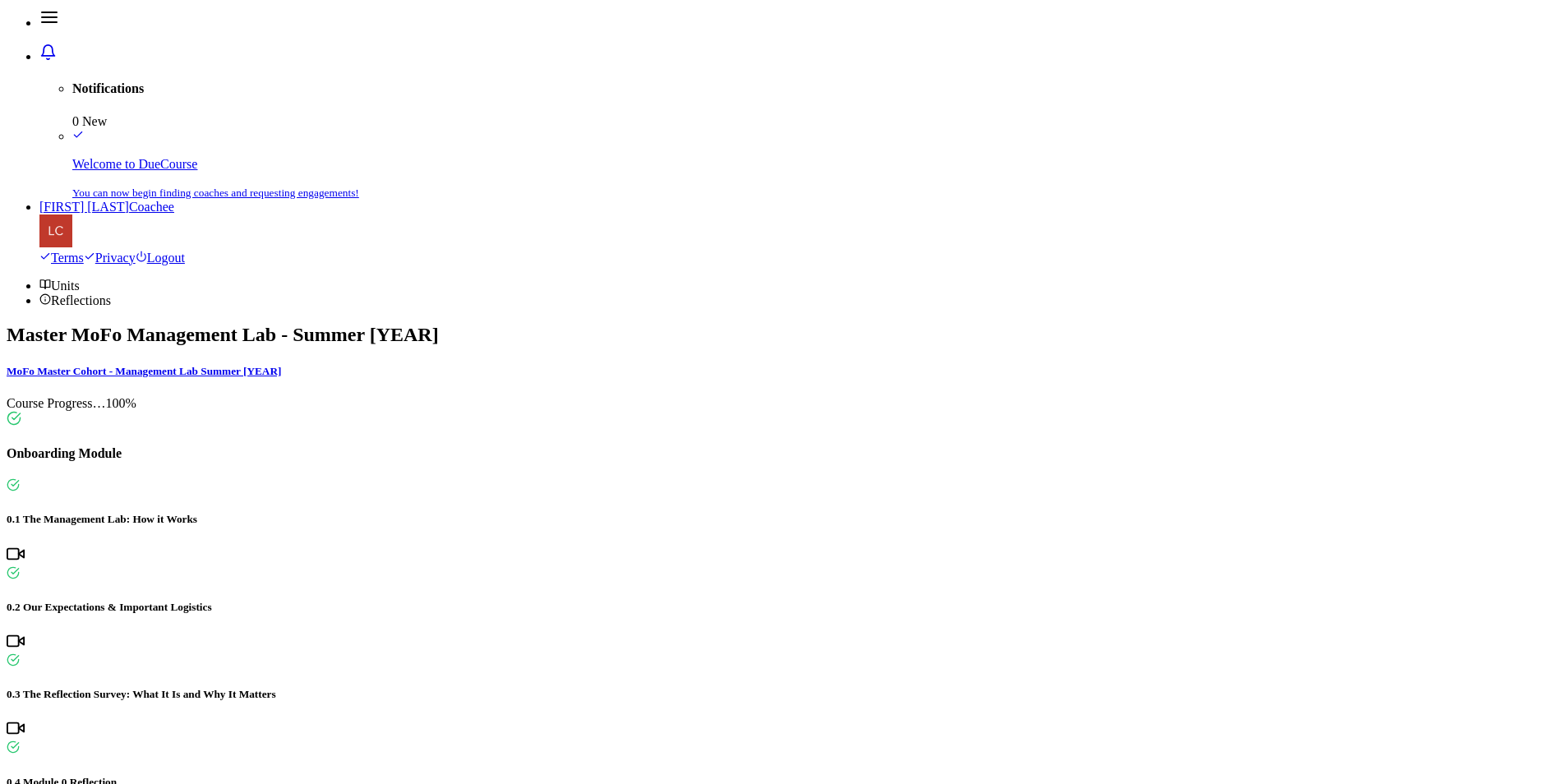 scroll, scrollTop: 25, scrollLeft: 0, axis: vertical 